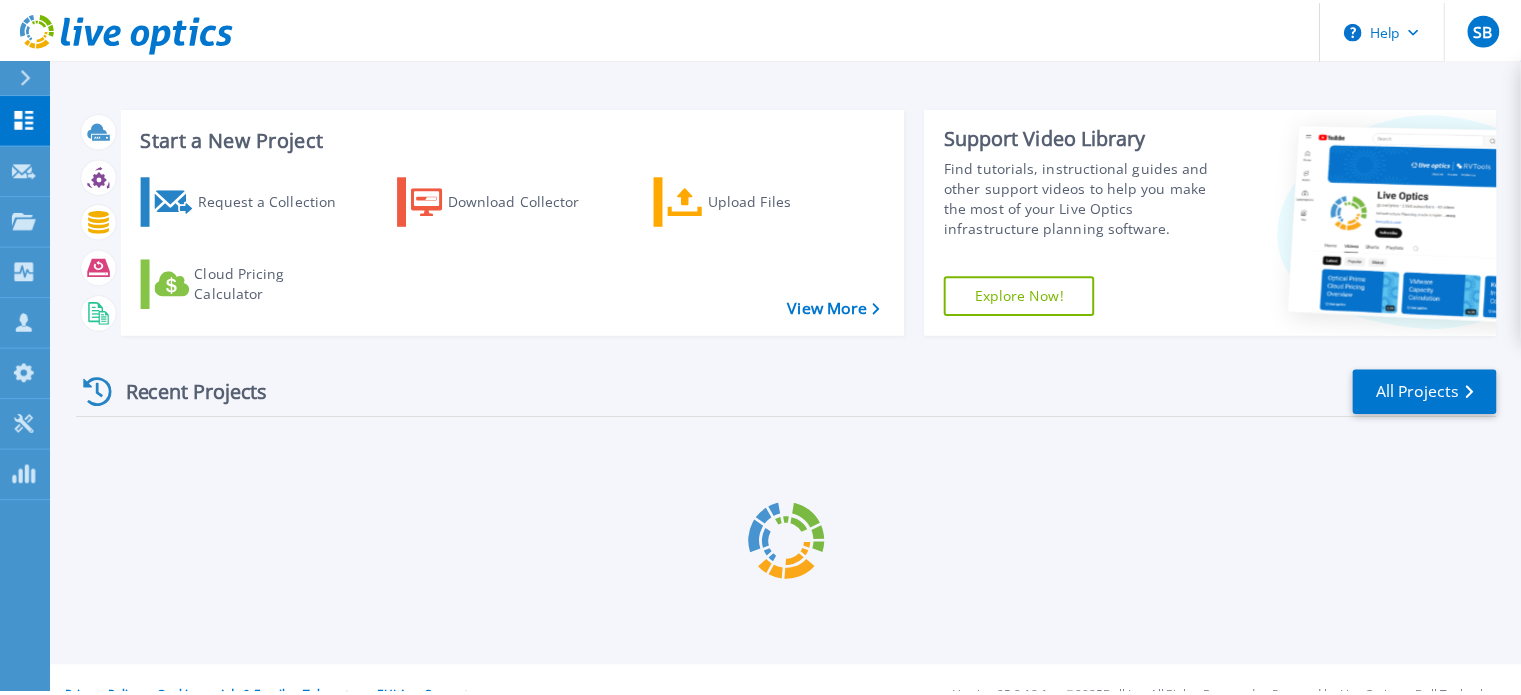 scroll, scrollTop: 0, scrollLeft: 0, axis: both 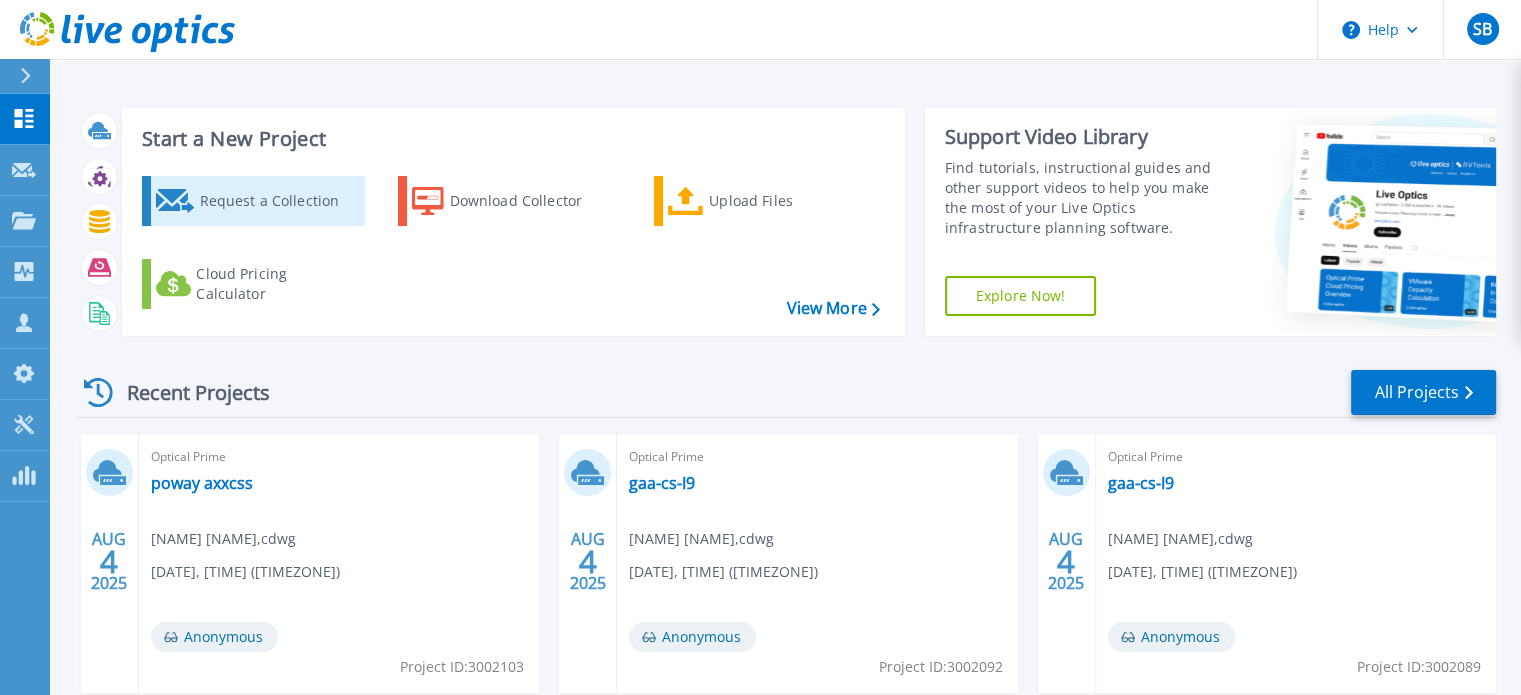 click on "Request a Collection" at bounding box center [279, 201] 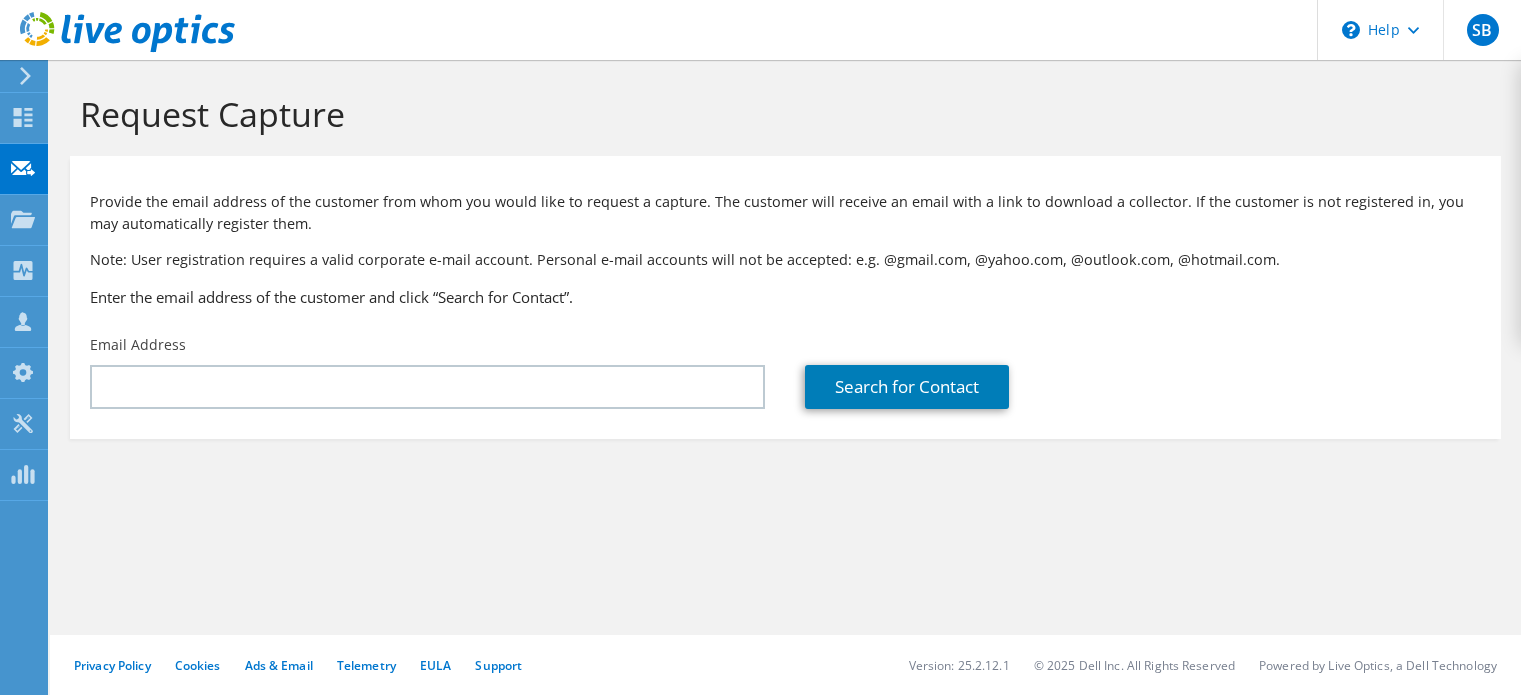 scroll, scrollTop: 0, scrollLeft: 0, axis: both 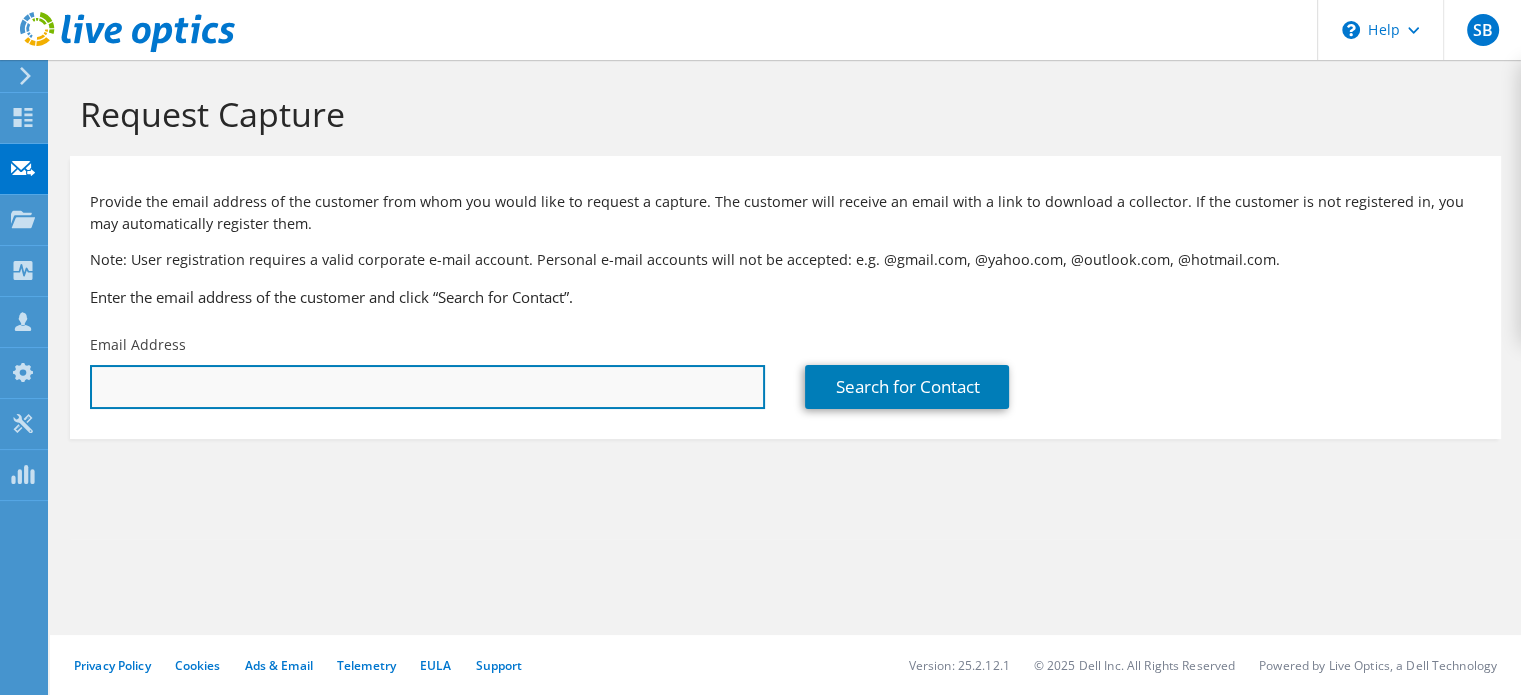 click at bounding box center (427, 387) 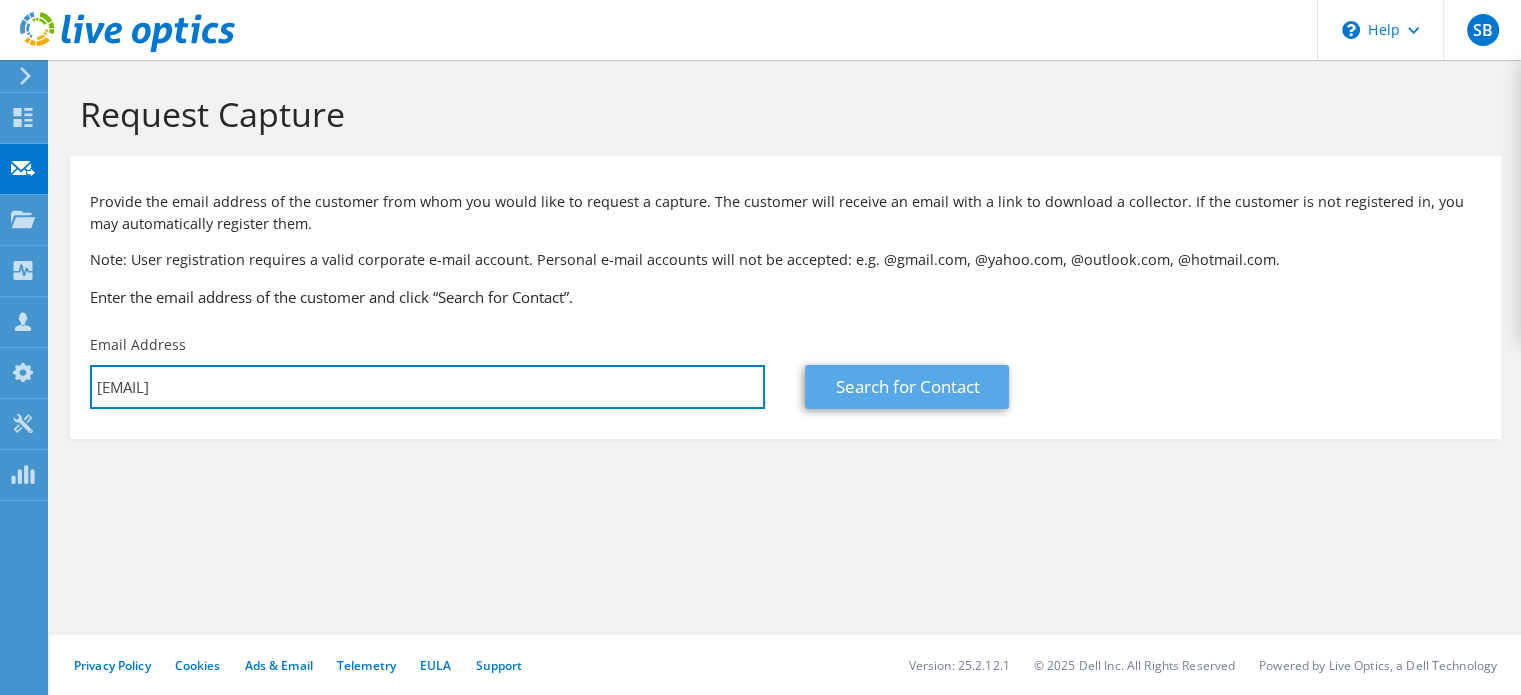 type on "[EMAIL]" 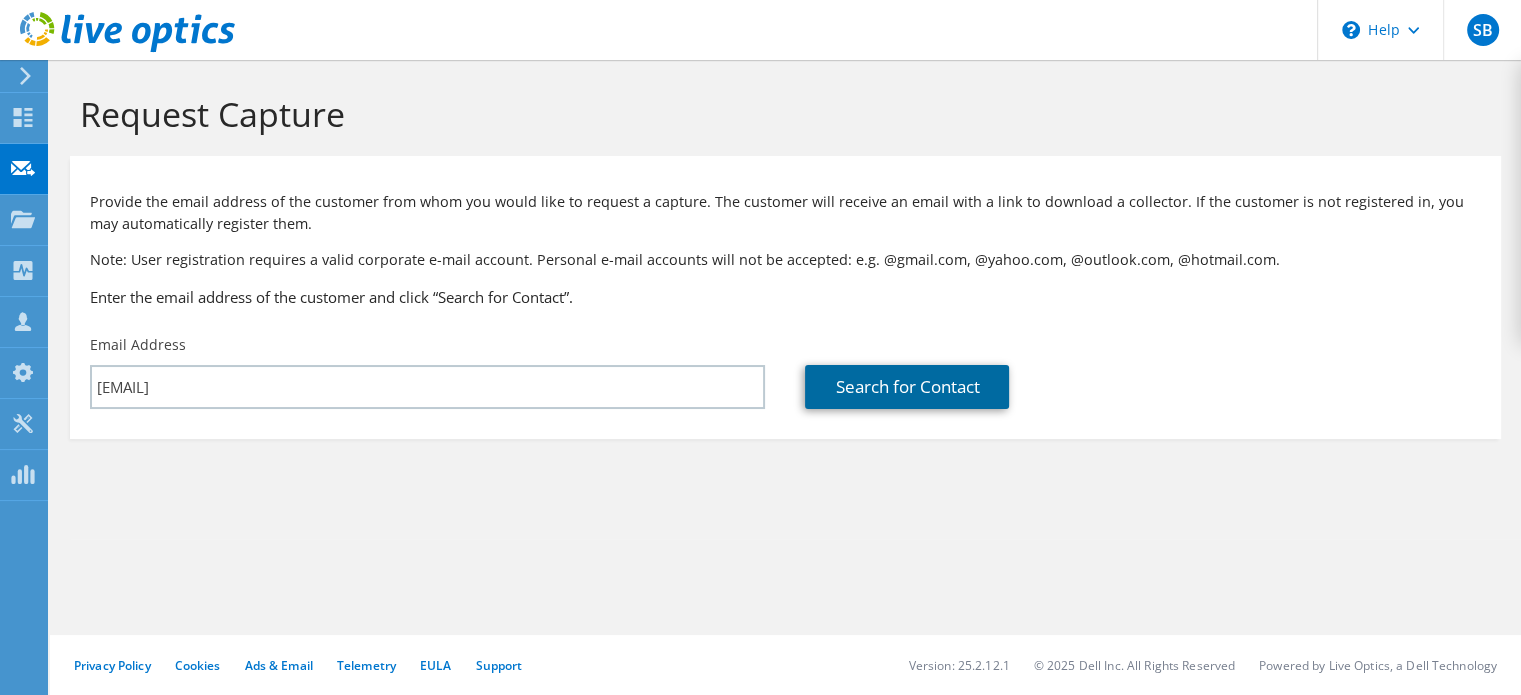 click on "Search for Contact" at bounding box center [907, 387] 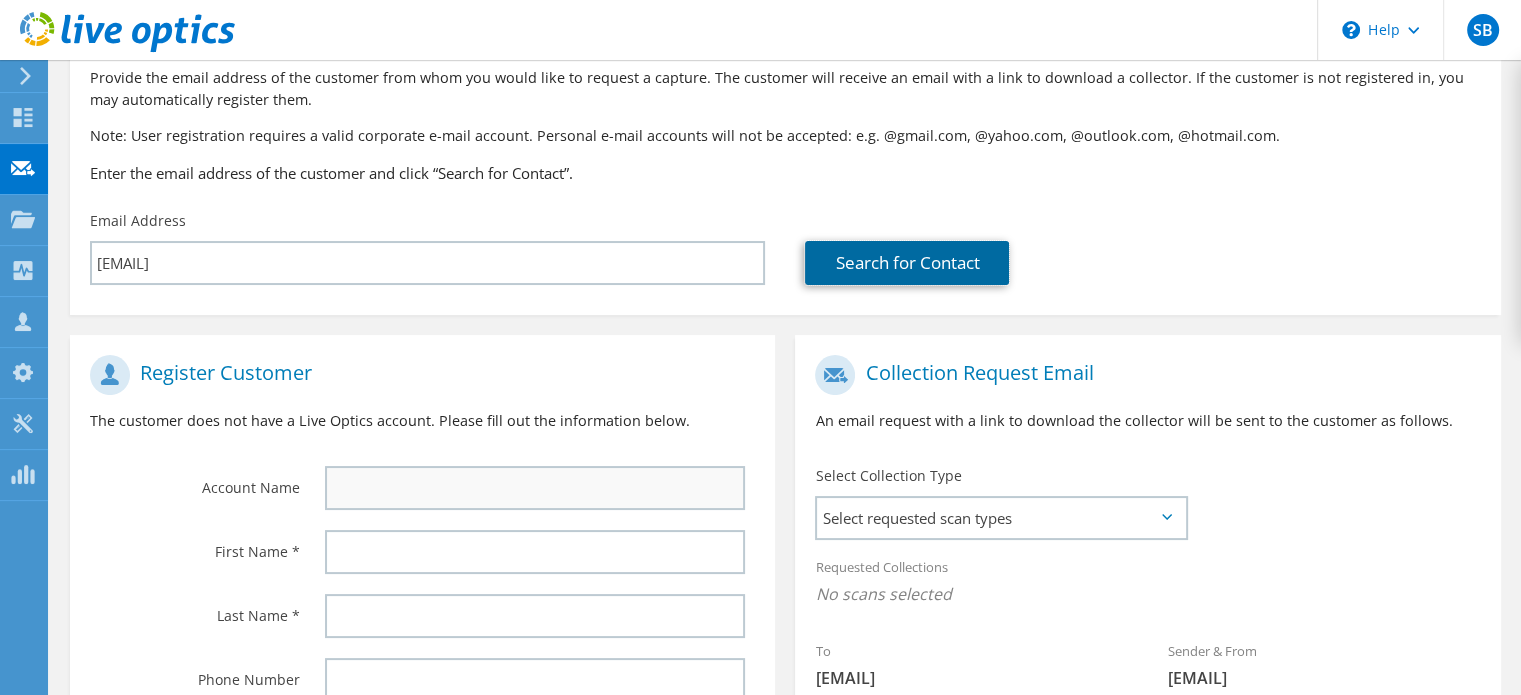 scroll, scrollTop: 200, scrollLeft: 0, axis: vertical 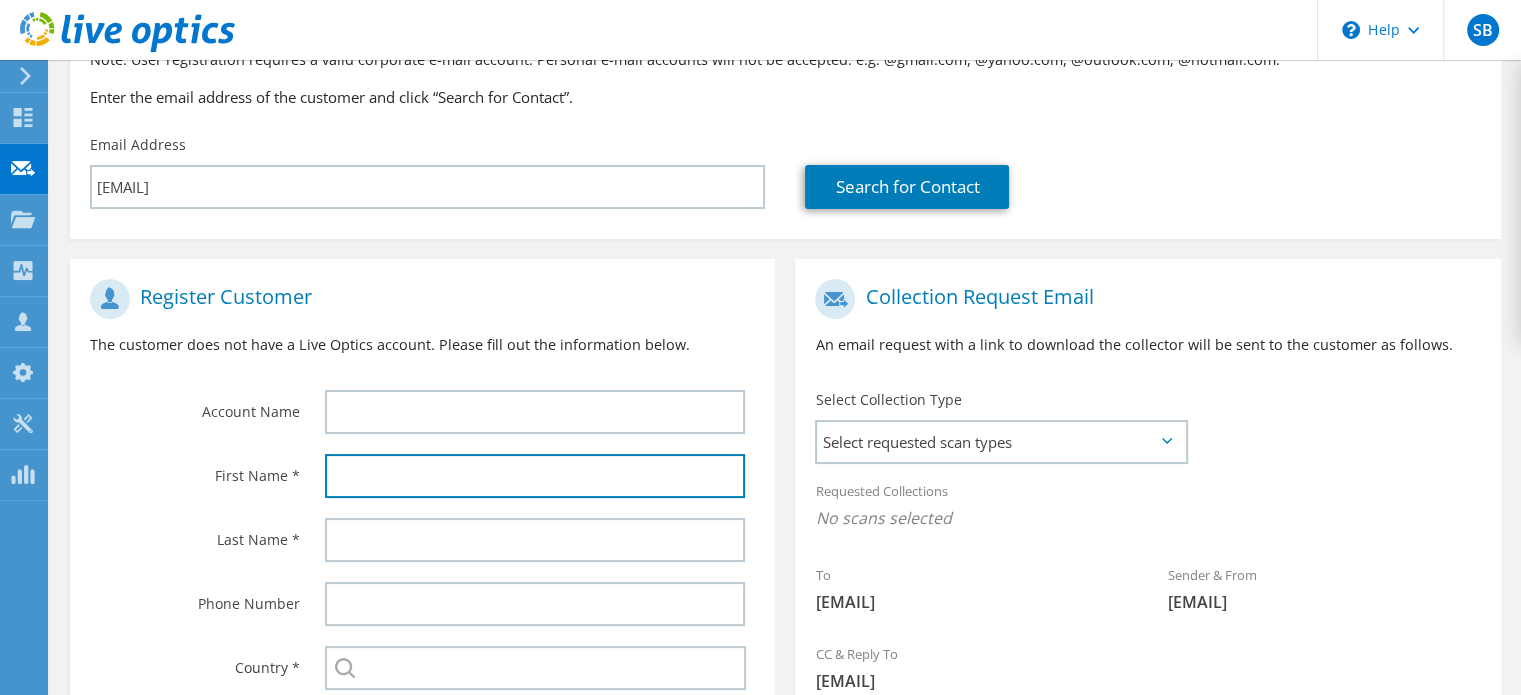 drag, startPoint x: 422, startPoint y: 471, endPoint x: 452, endPoint y: 452, distance: 35.510563 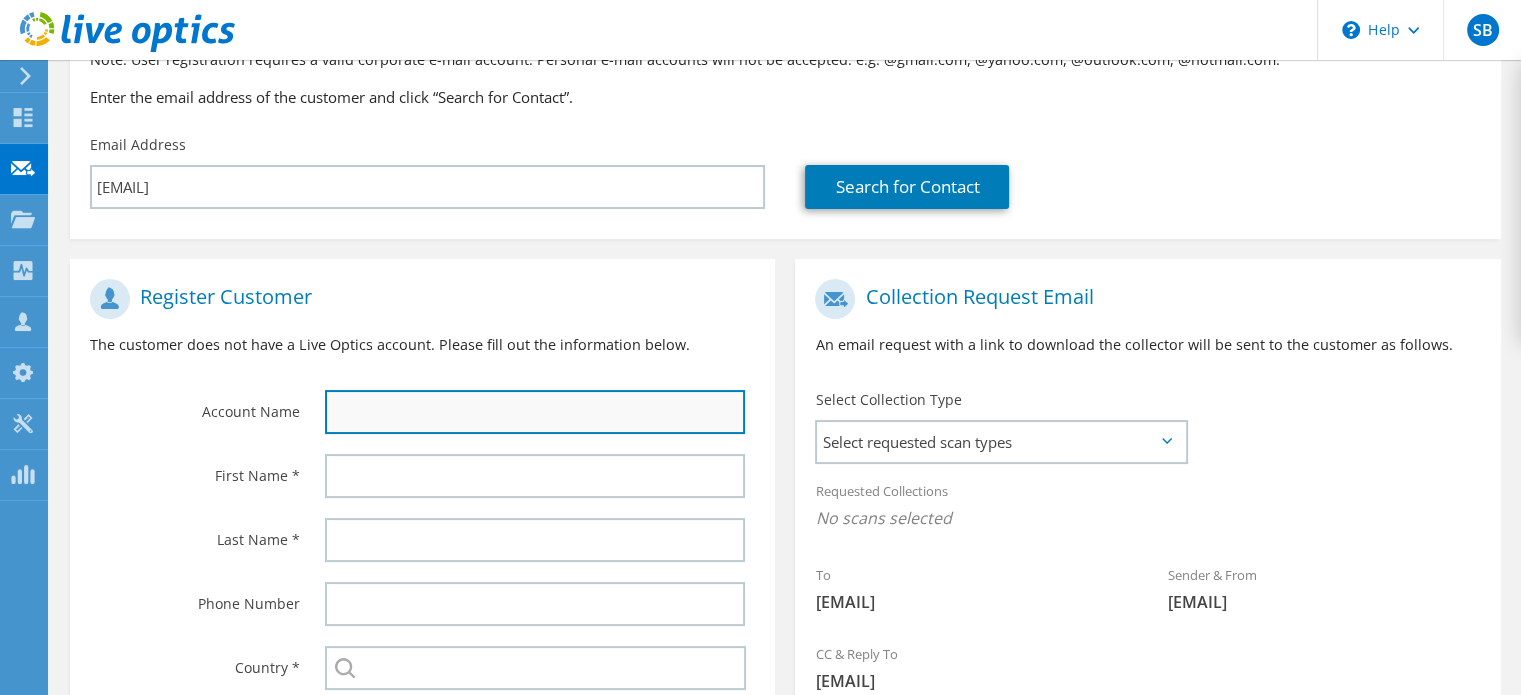 click at bounding box center (535, 412) 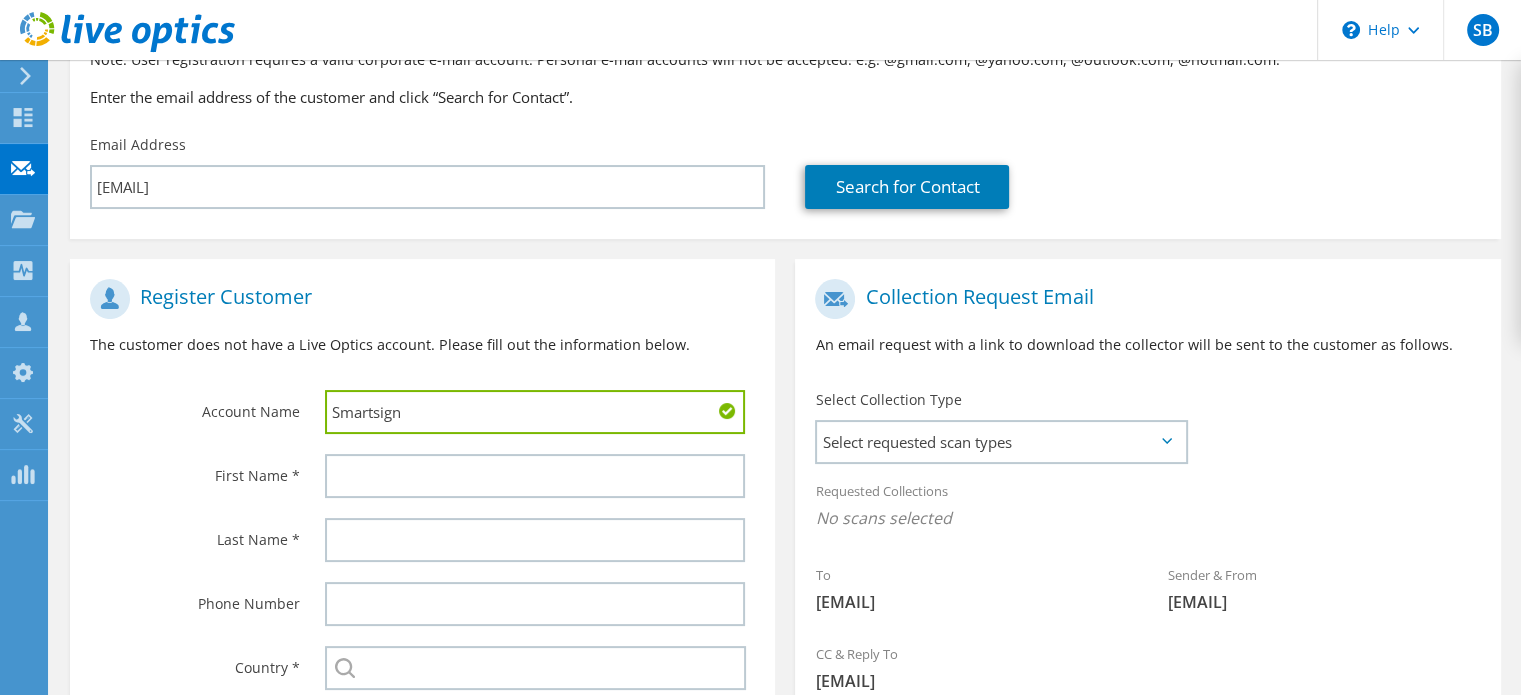 type on "Smartsign" 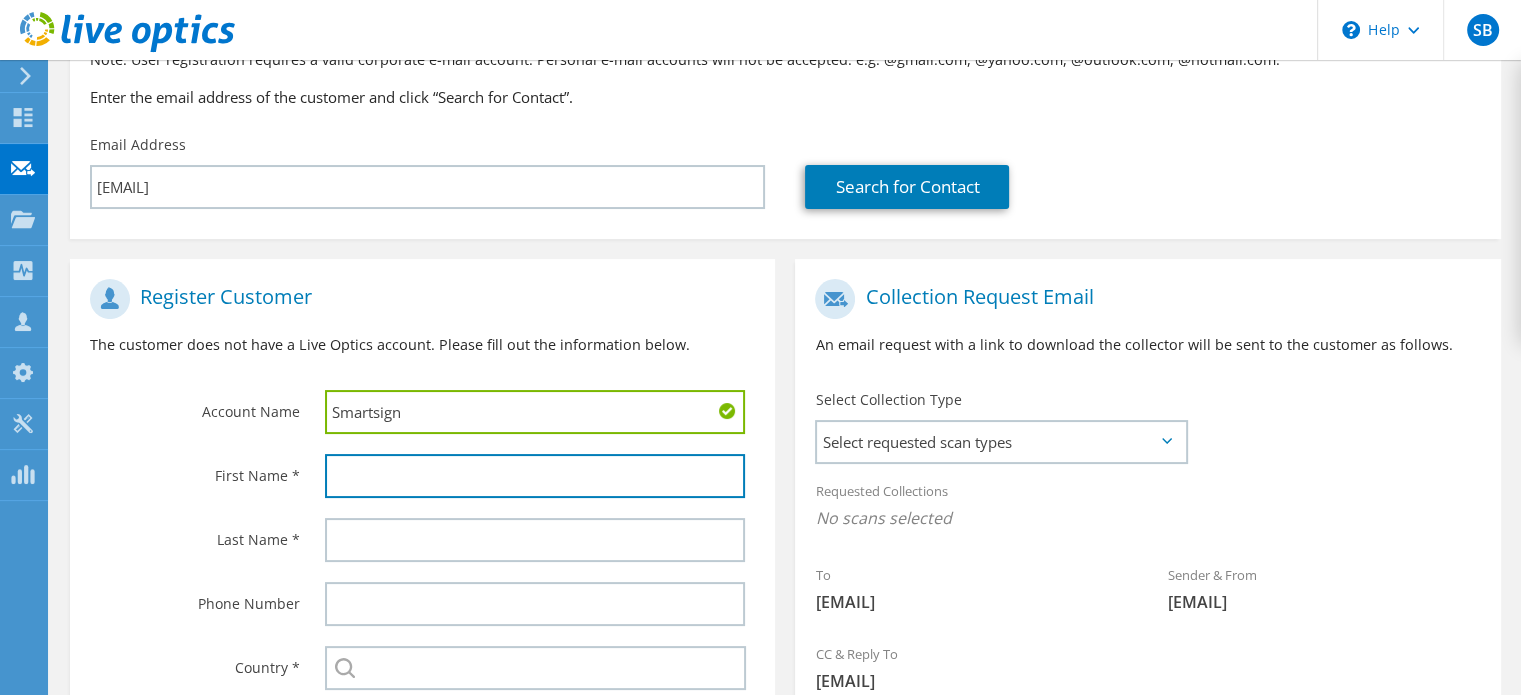 paste on "[EMAIL]" 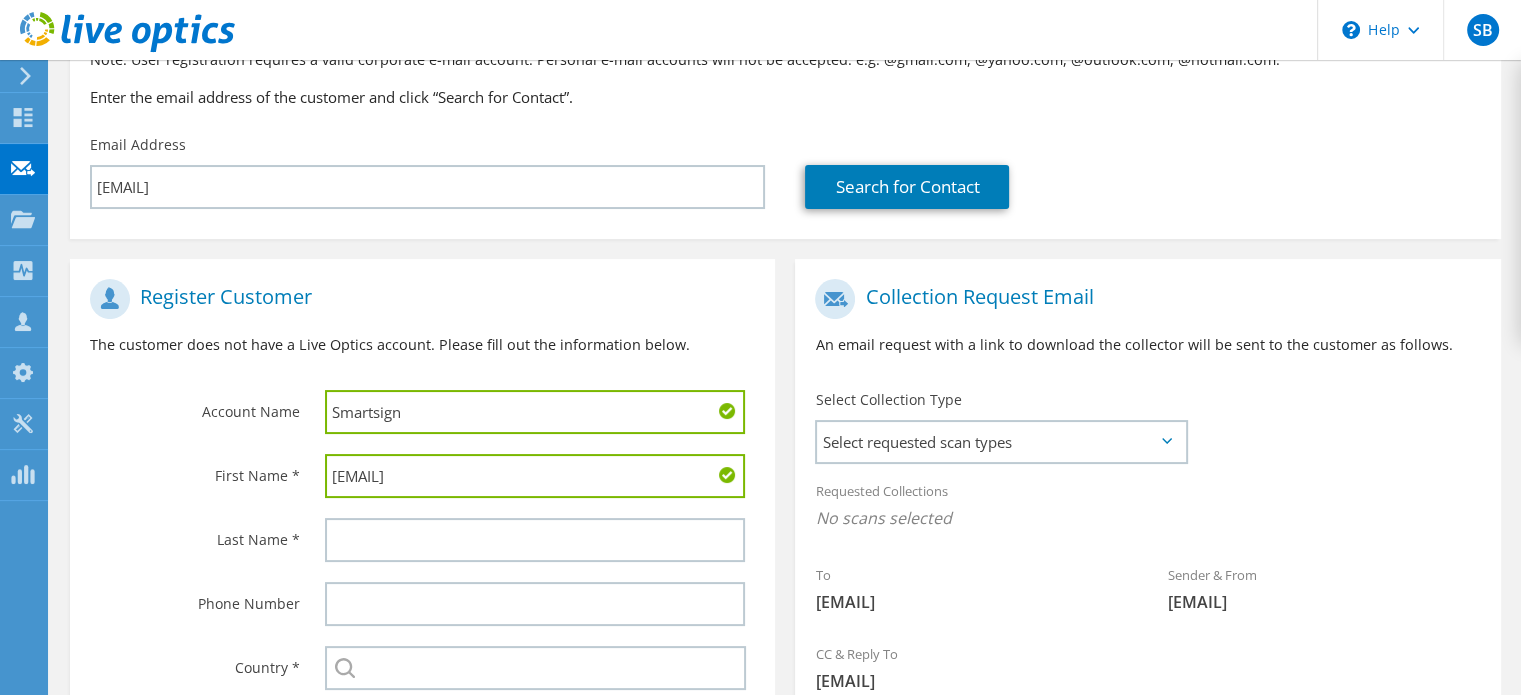 click on "[EMAIL]" at bounding box center [535, 476] 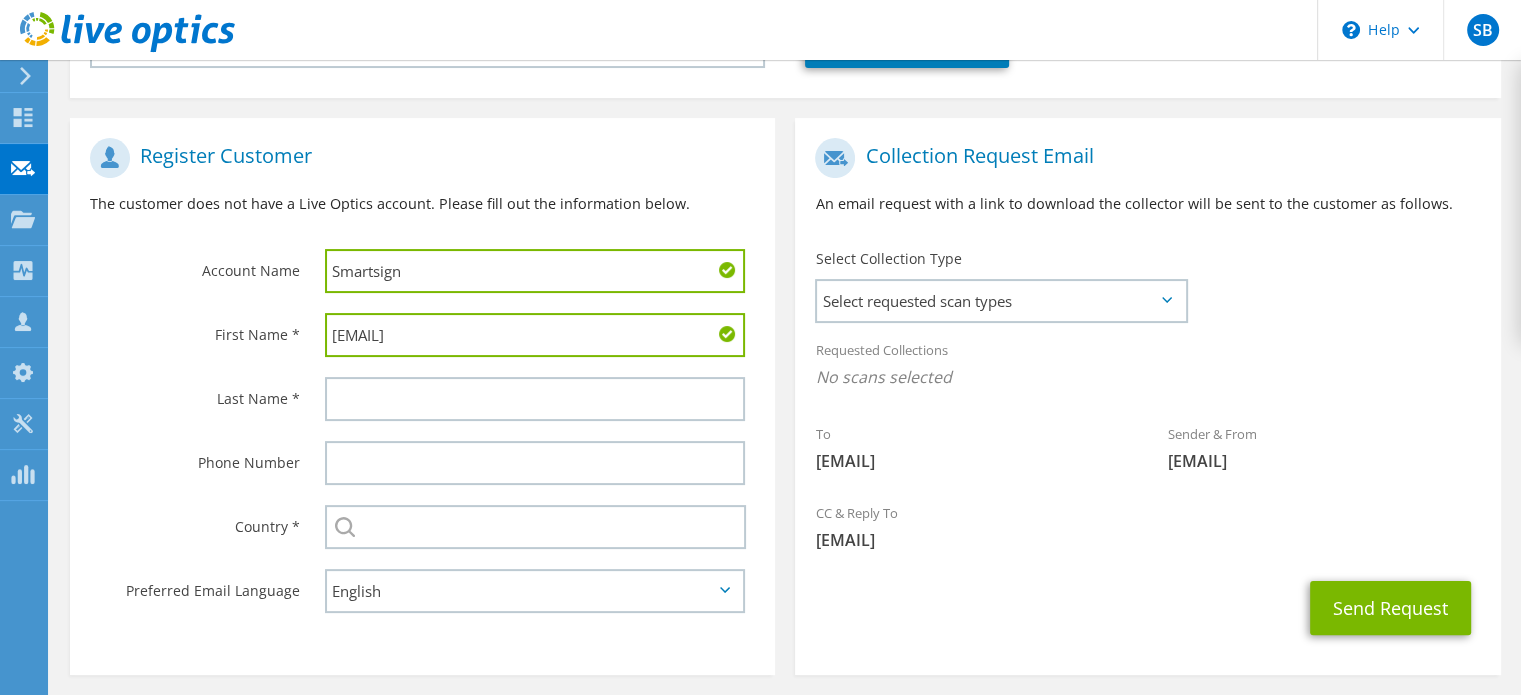 scroll, scrollTop: 408, scrollLeft: 0, axis: vertical 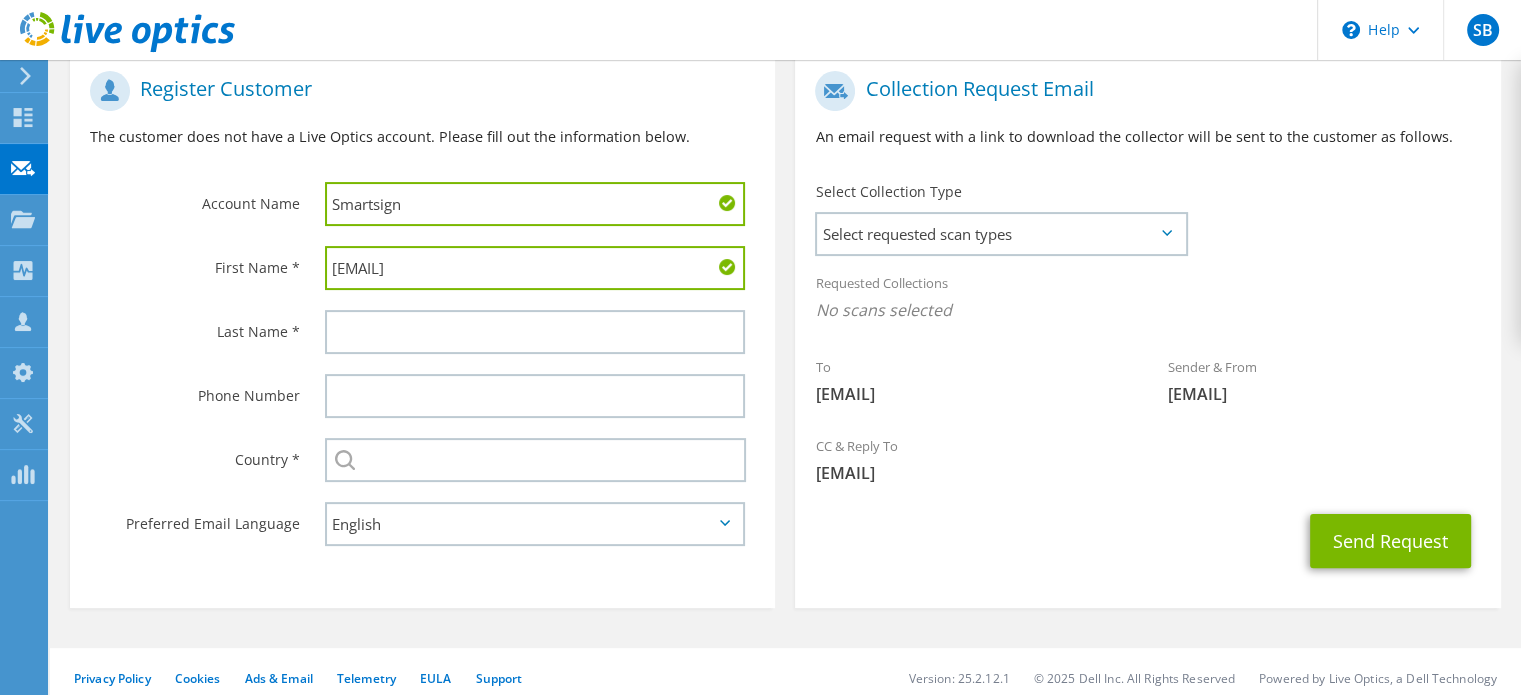 drag, startPoint x: 526, startPoint y: 262, endPoint x: 237, endPoint y: 273, distance: 289.20926 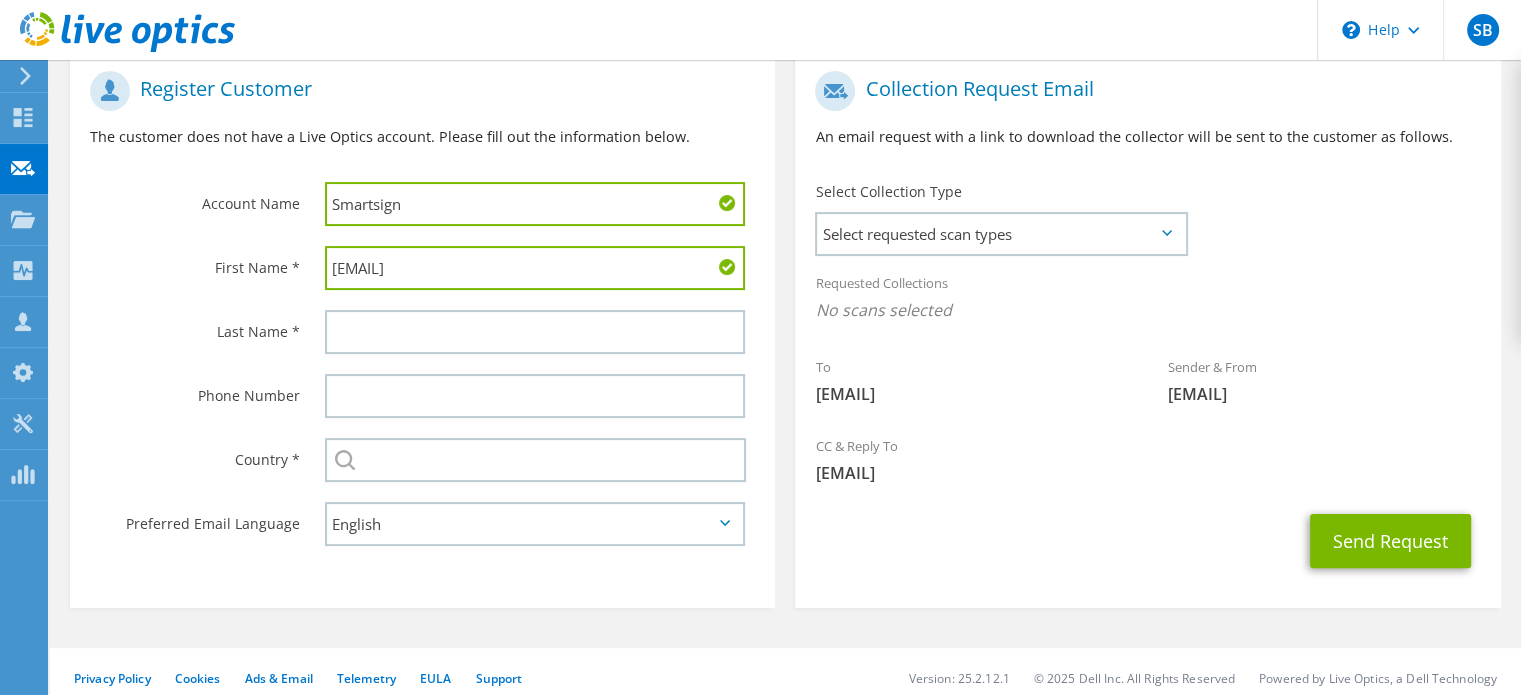 click on "First Name *
[EMAIL]" at bounding box center (422, 268) 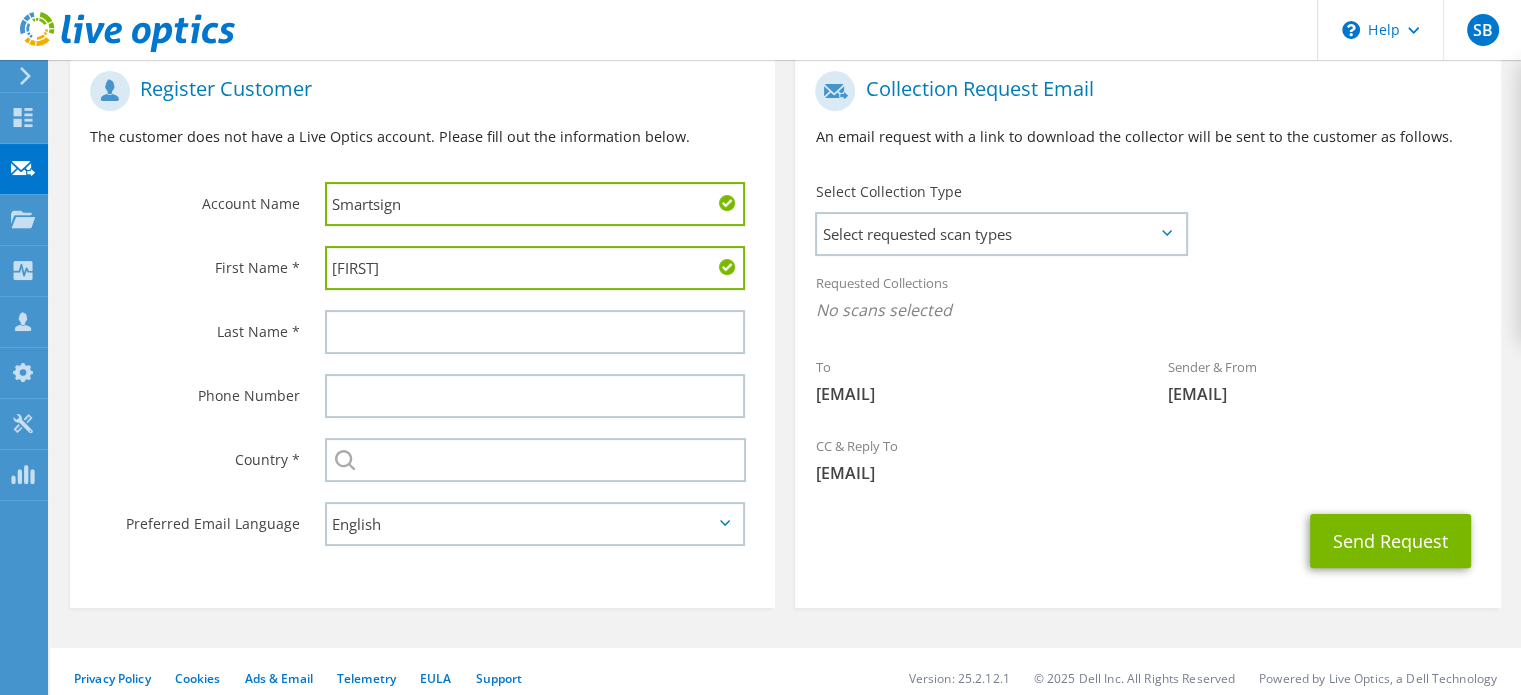 click on "[FIRST]" at bounding box center [535, 268] 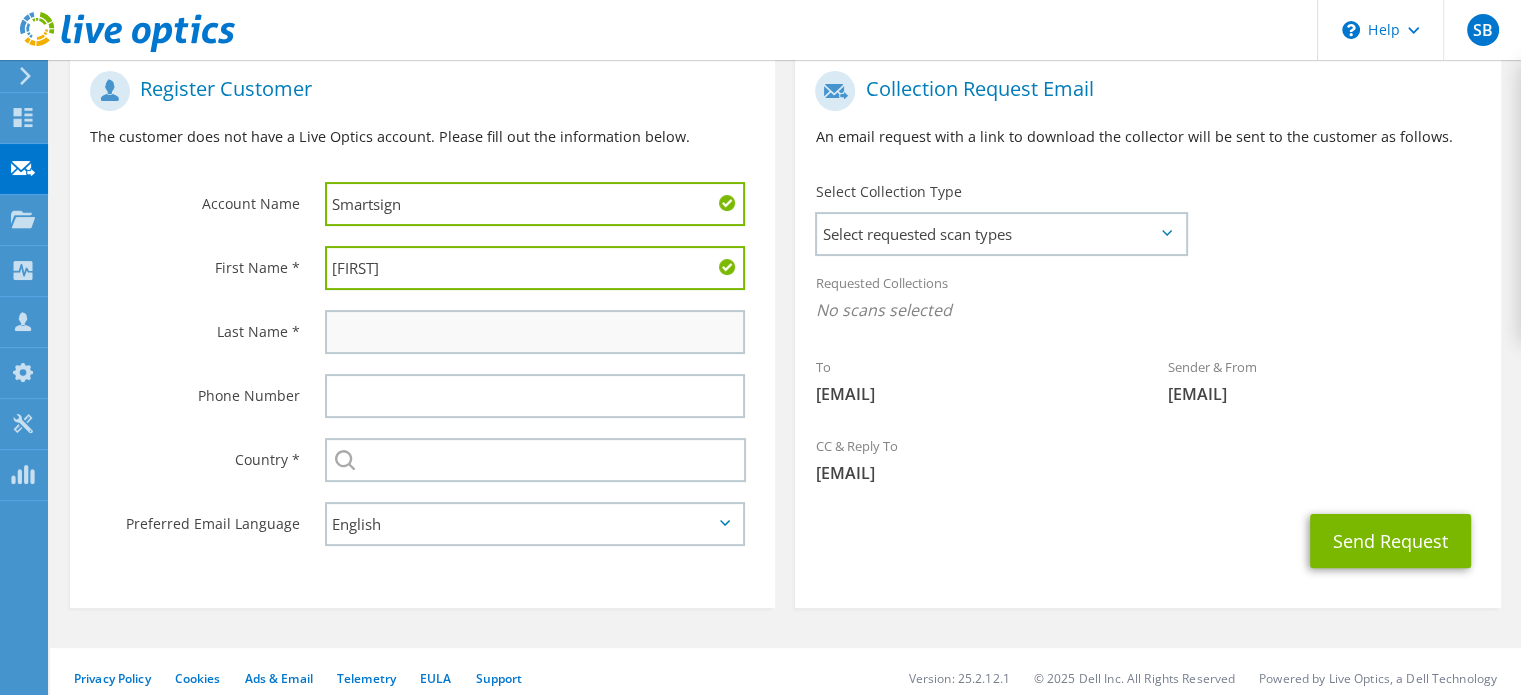 type on "[FIRST]" 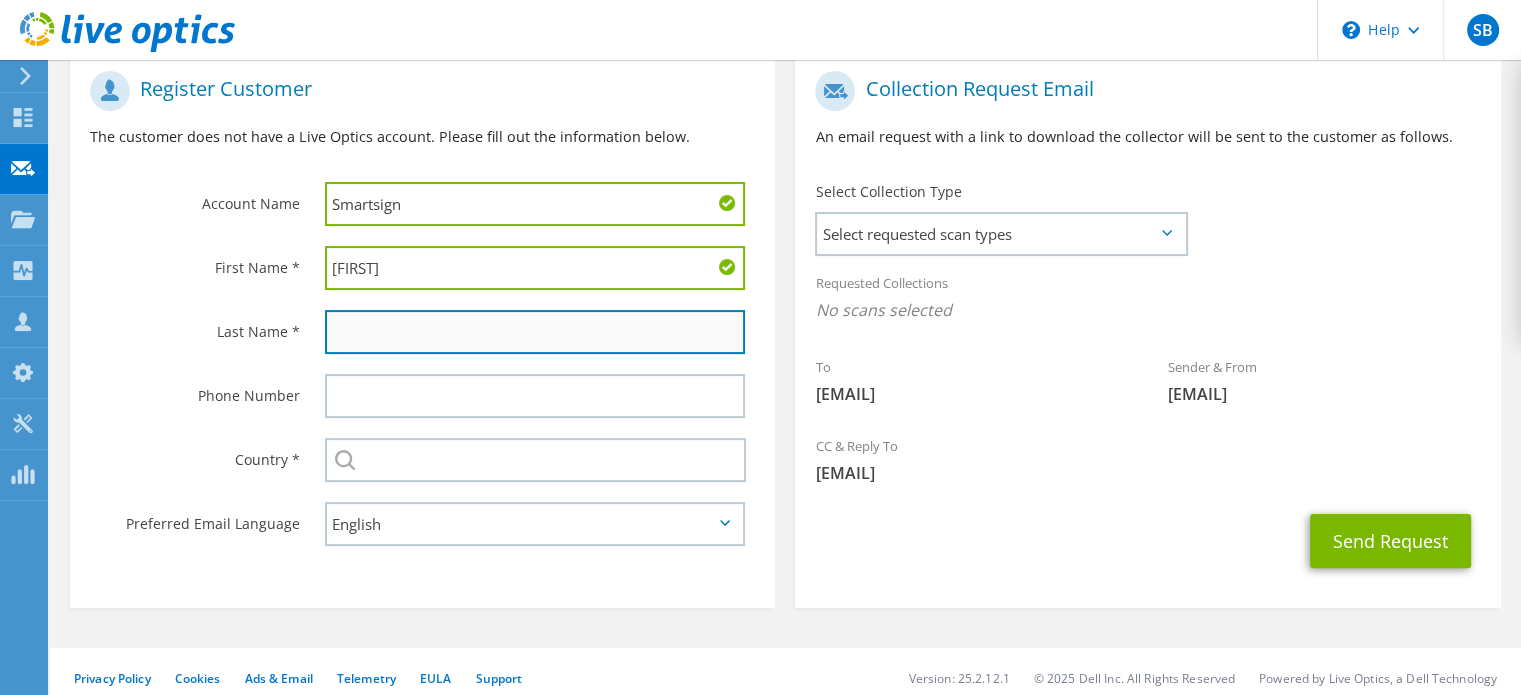 click at bounding box center (535, 332) 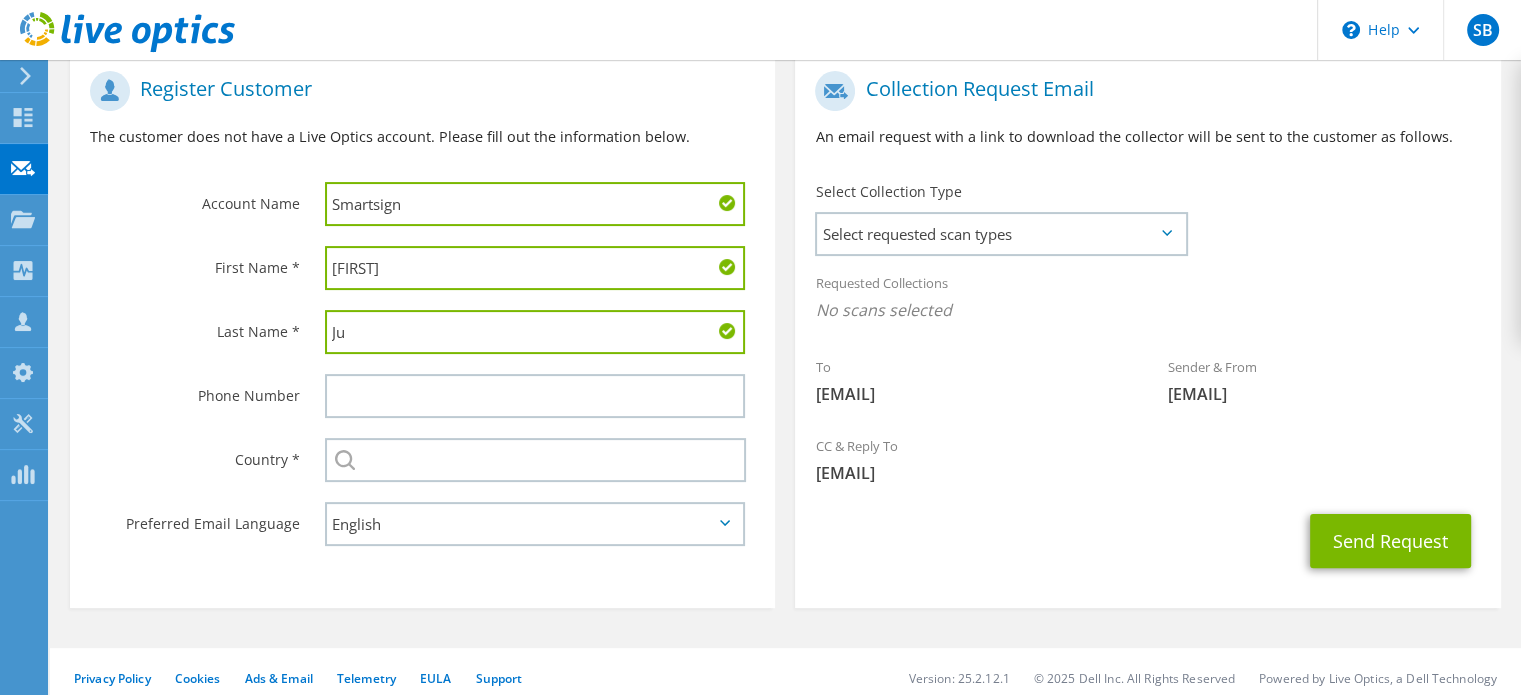 type on "J" 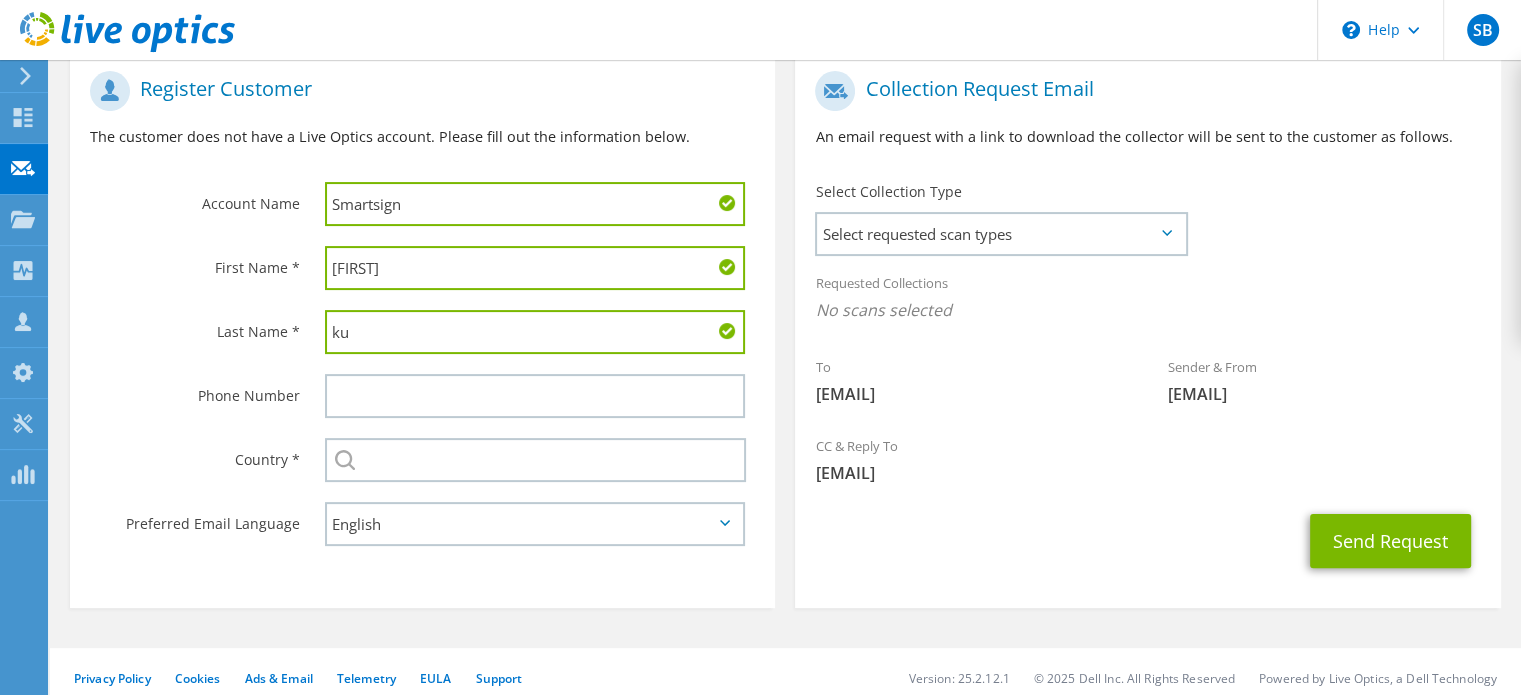 type on "k" 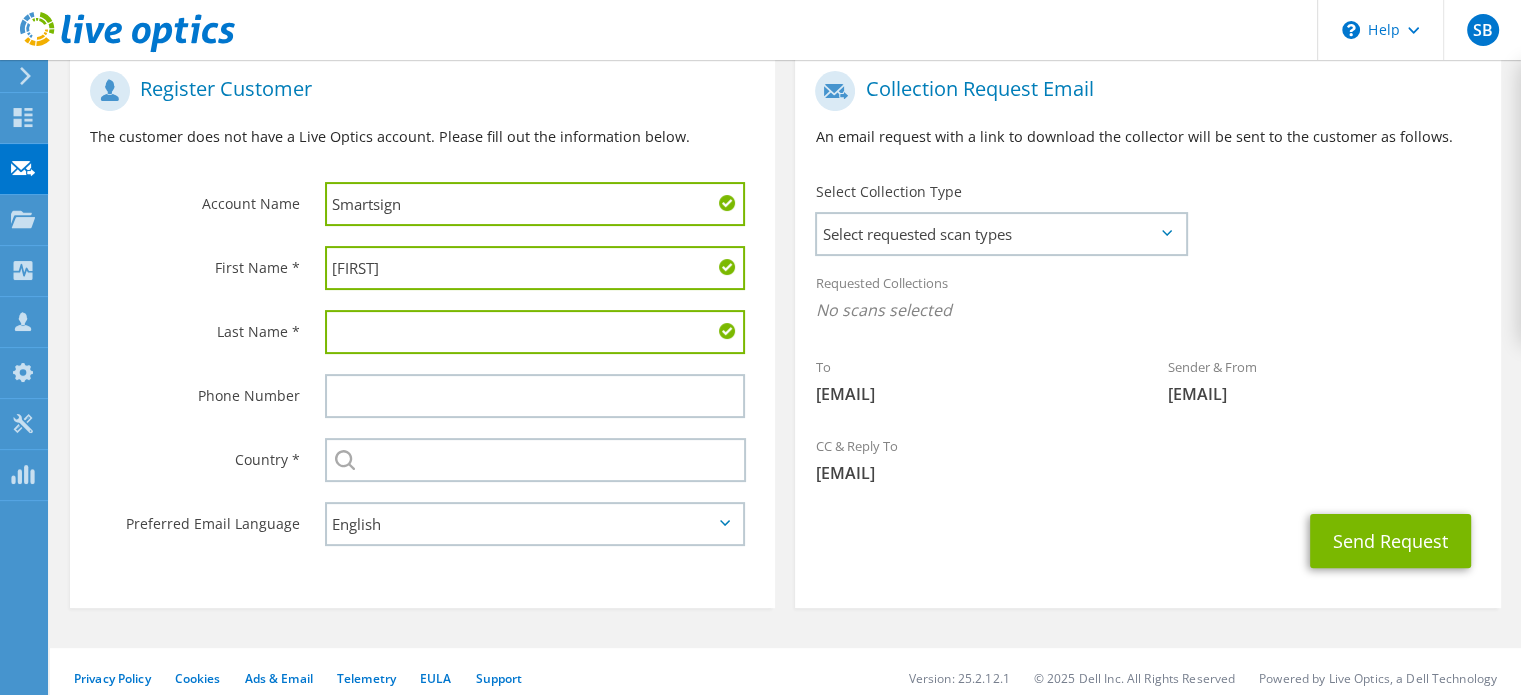 type on "k" 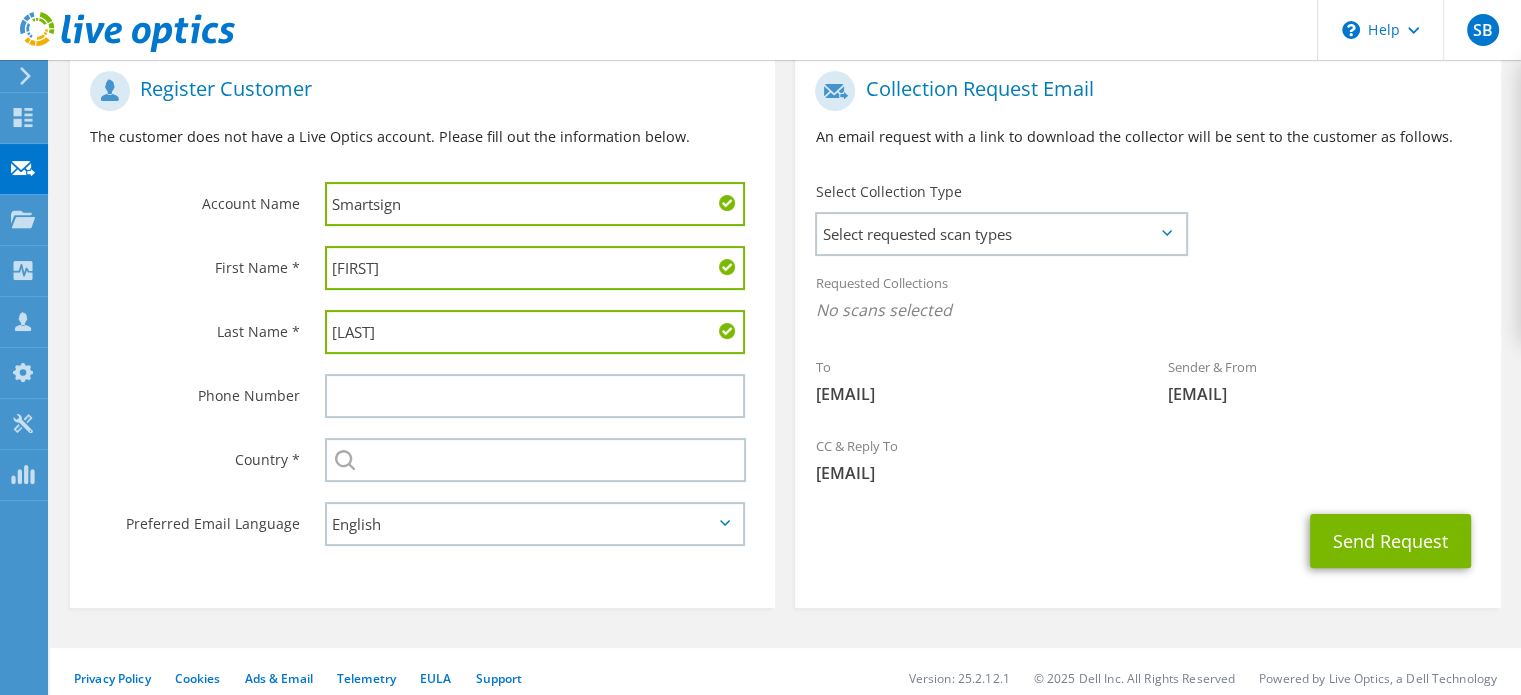 type on "[LAST]" 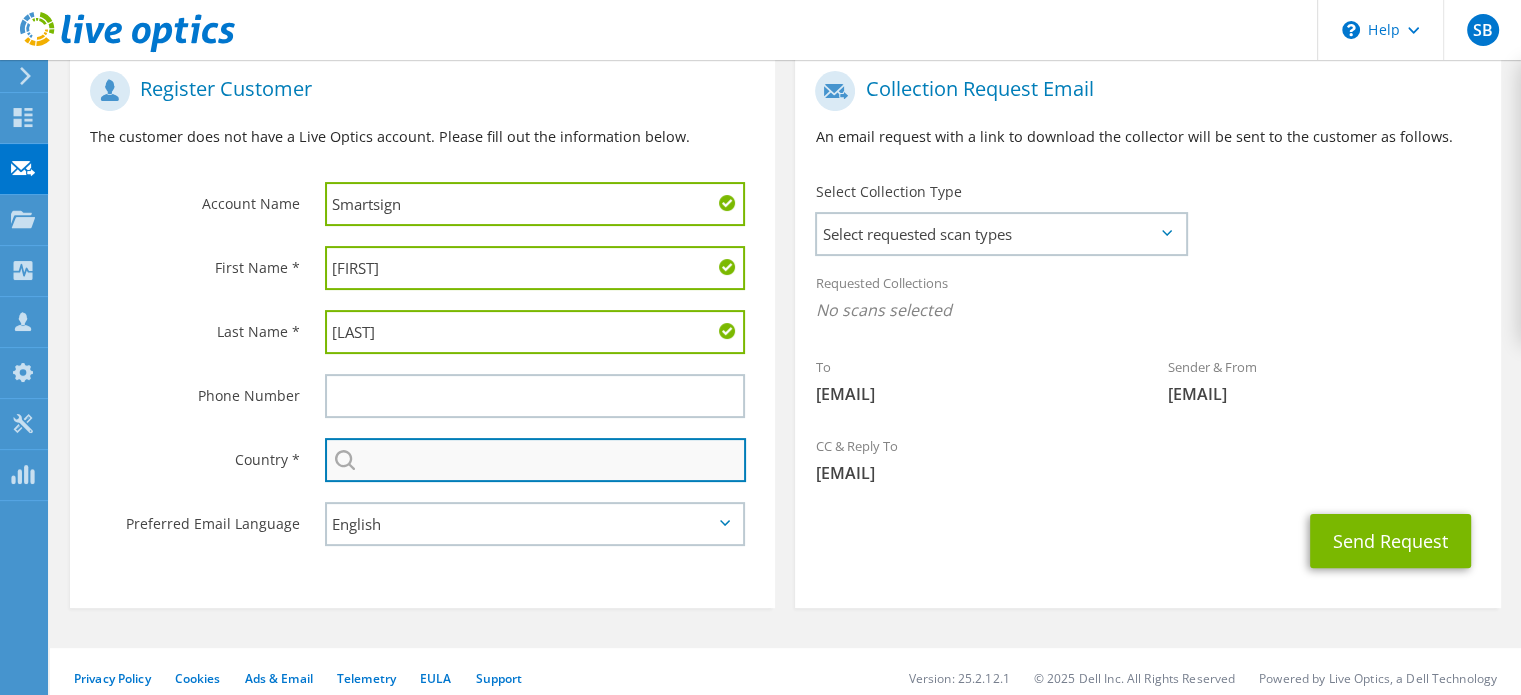 click at bounding box center [535, 460] 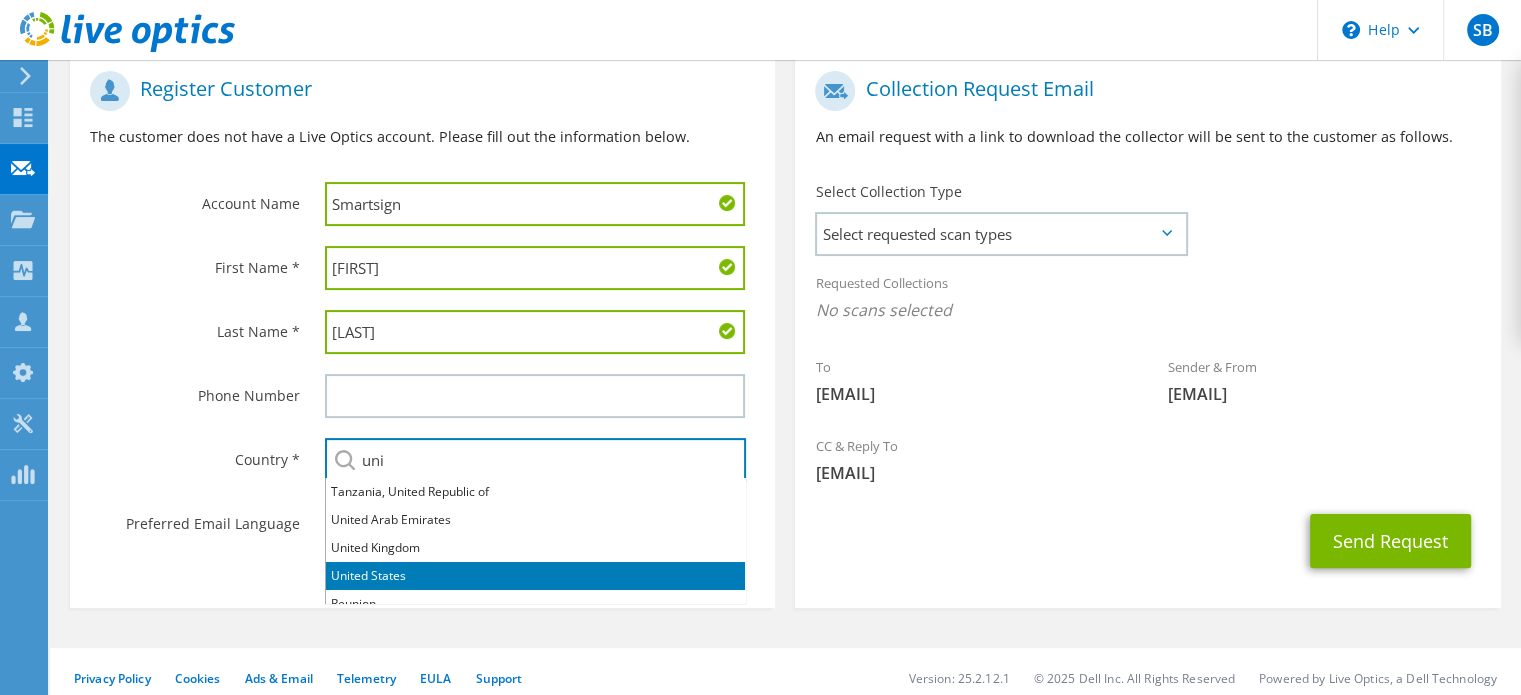 click on "United States" at bounding box center [535, 576] 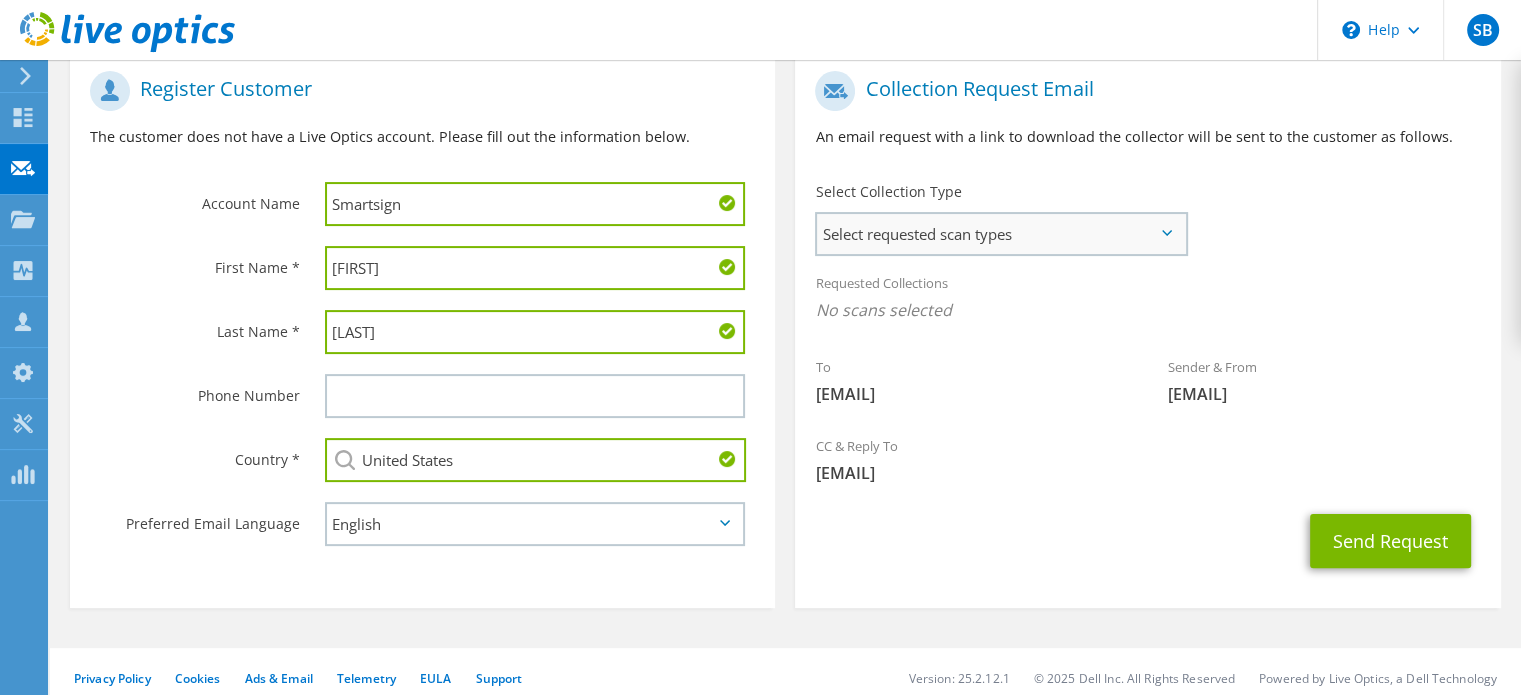 type on "United States" 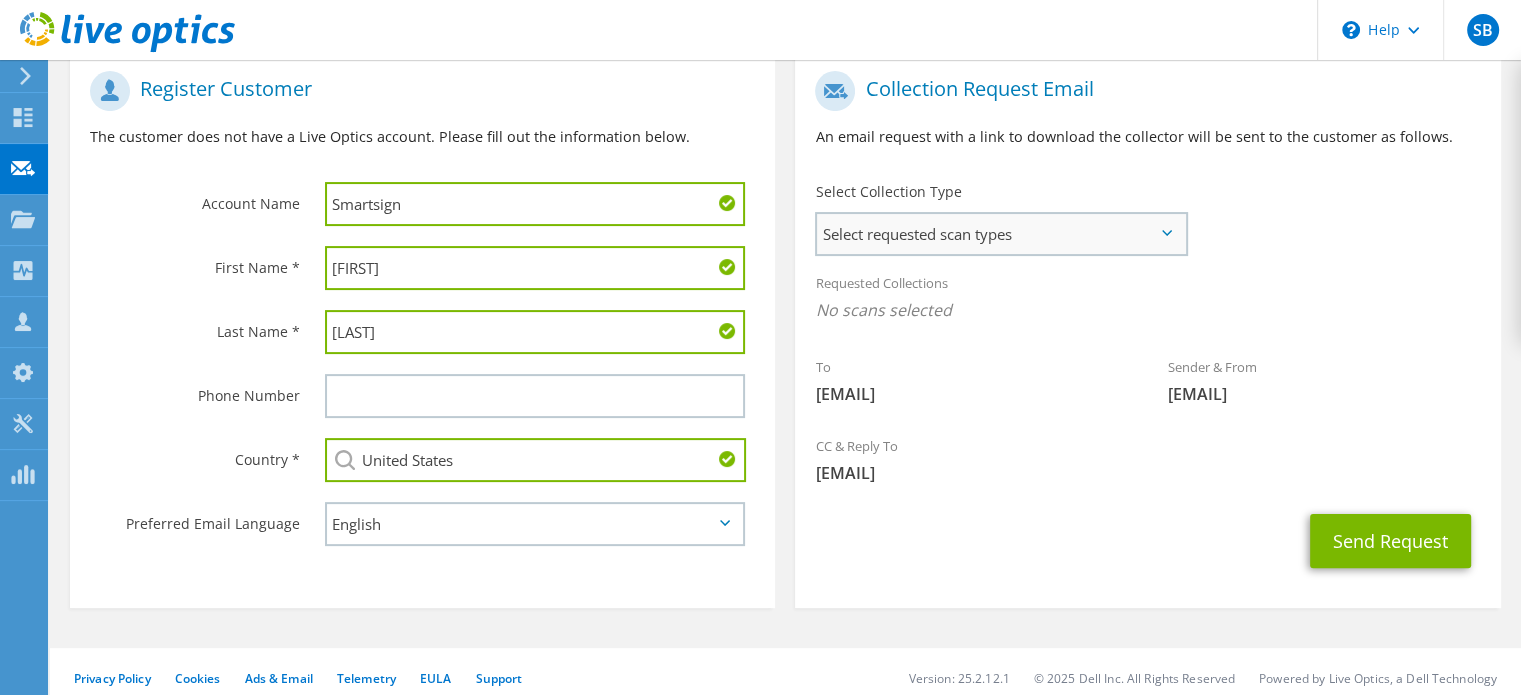 click on "Select requested scan types" at bounding box center (1001, 234) 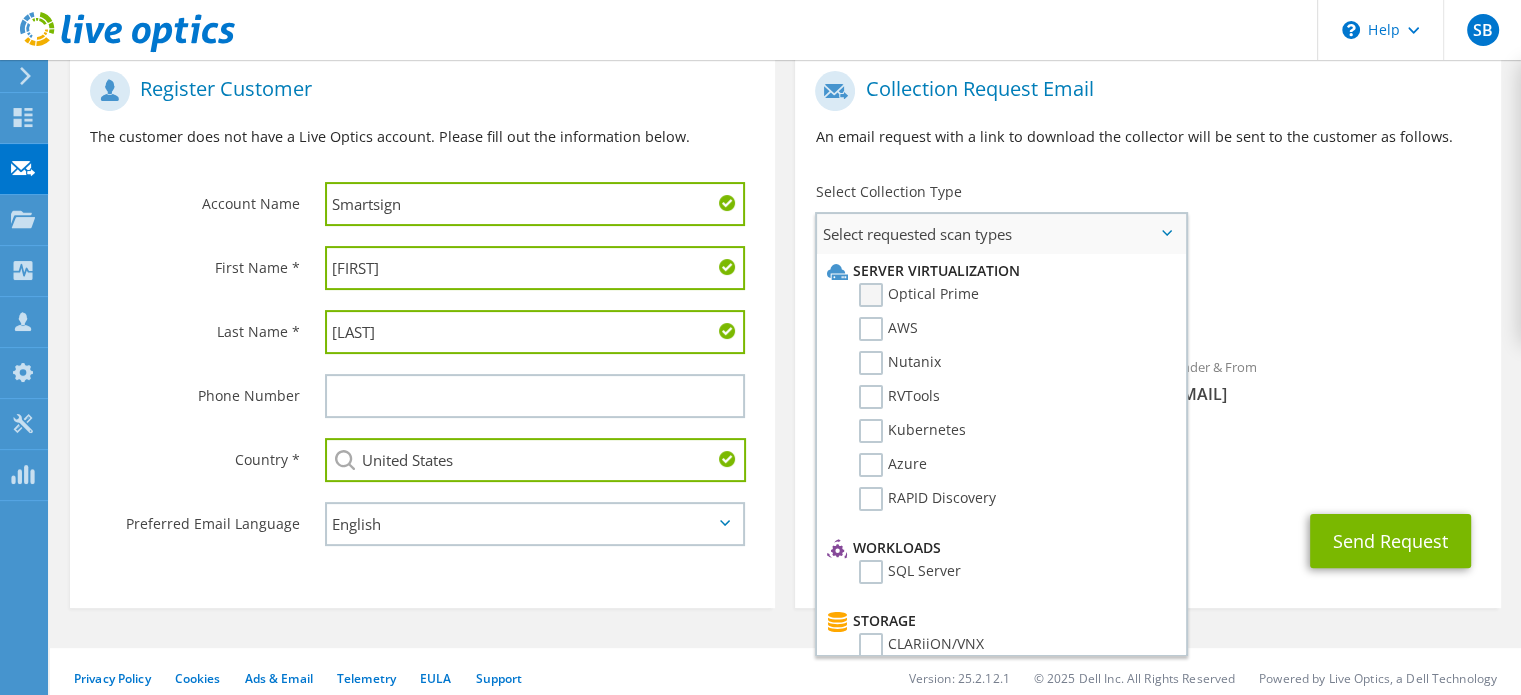 click on "Optical Prime" at bounding box center [919, 295] 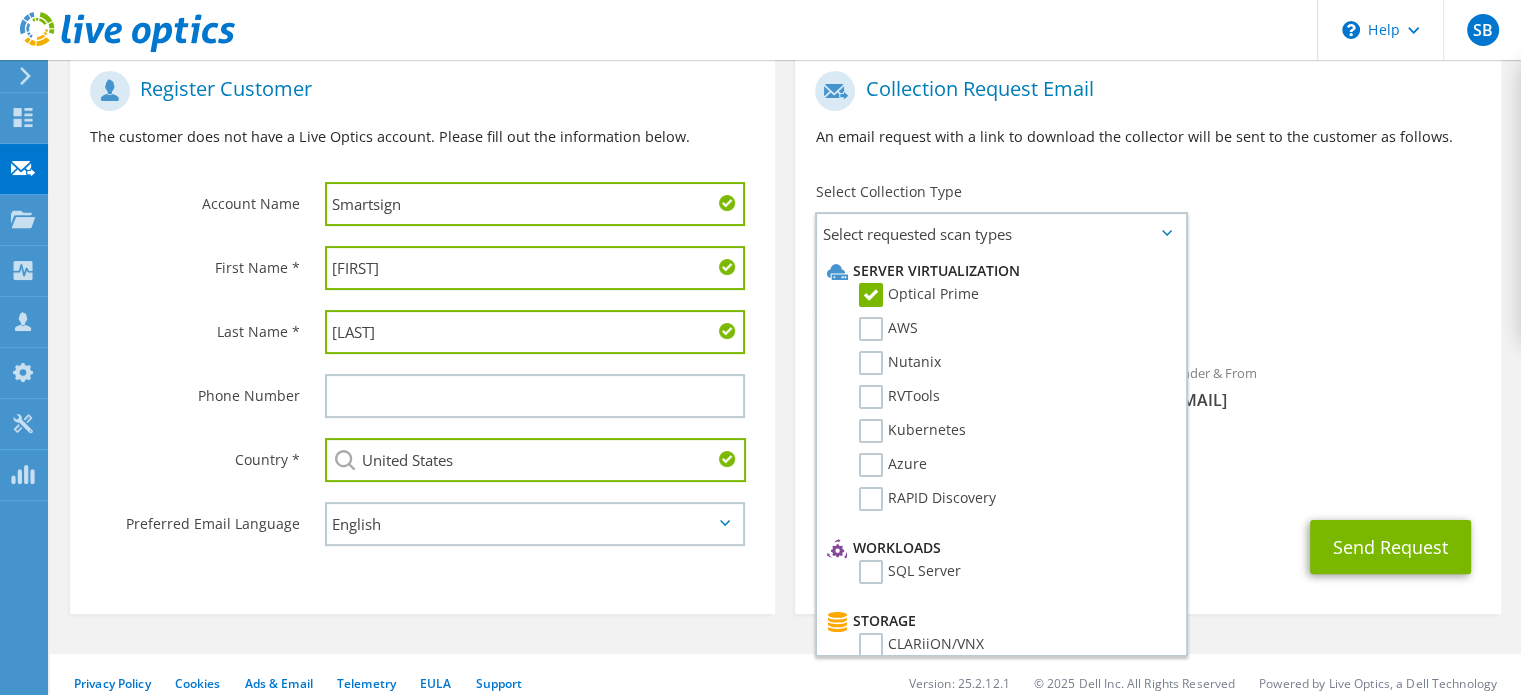 click on "To
[EMAIL]
Sender & From
[EMAIL]" at bounding box center [1147, 246] 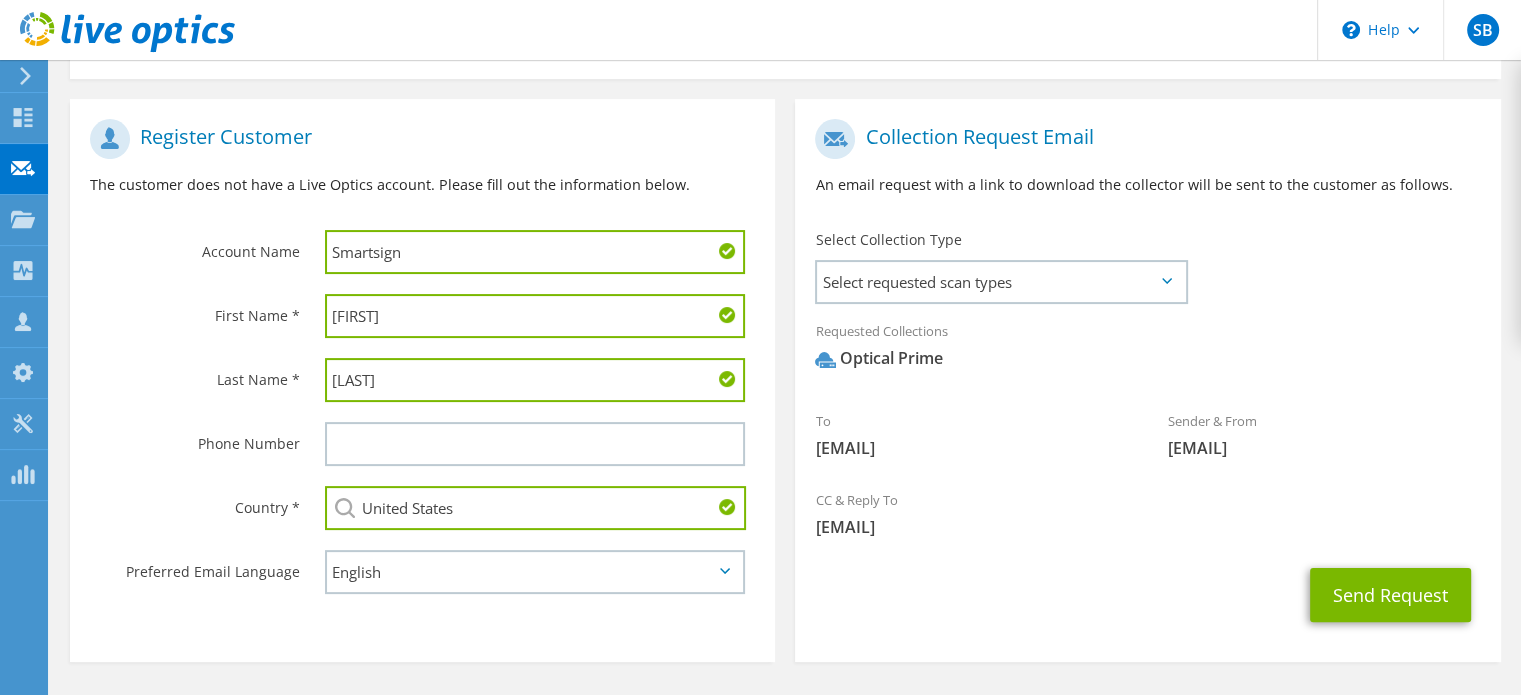 scroll, scrollTop: 427, scrollLeft: 0, axis: vertical 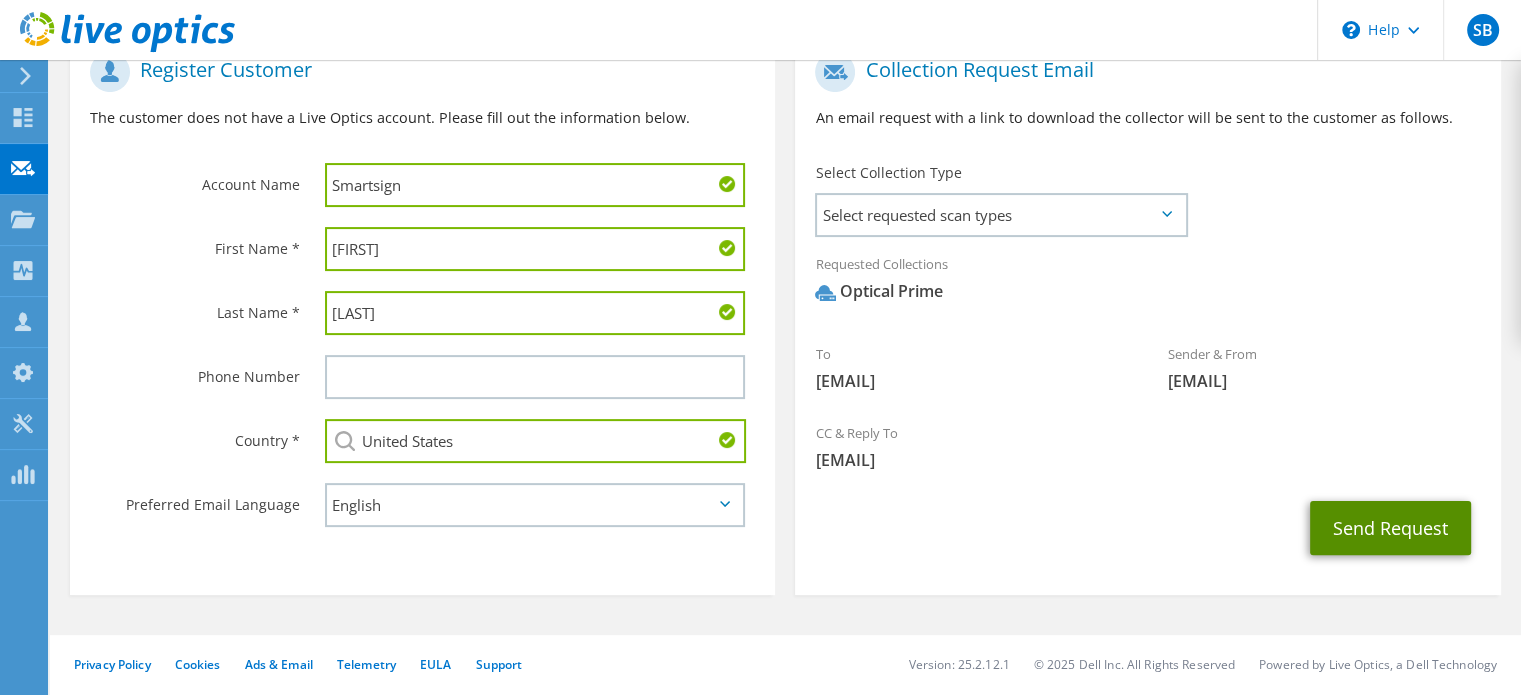 click on "Send Request" at bounding box center [1390, 528] 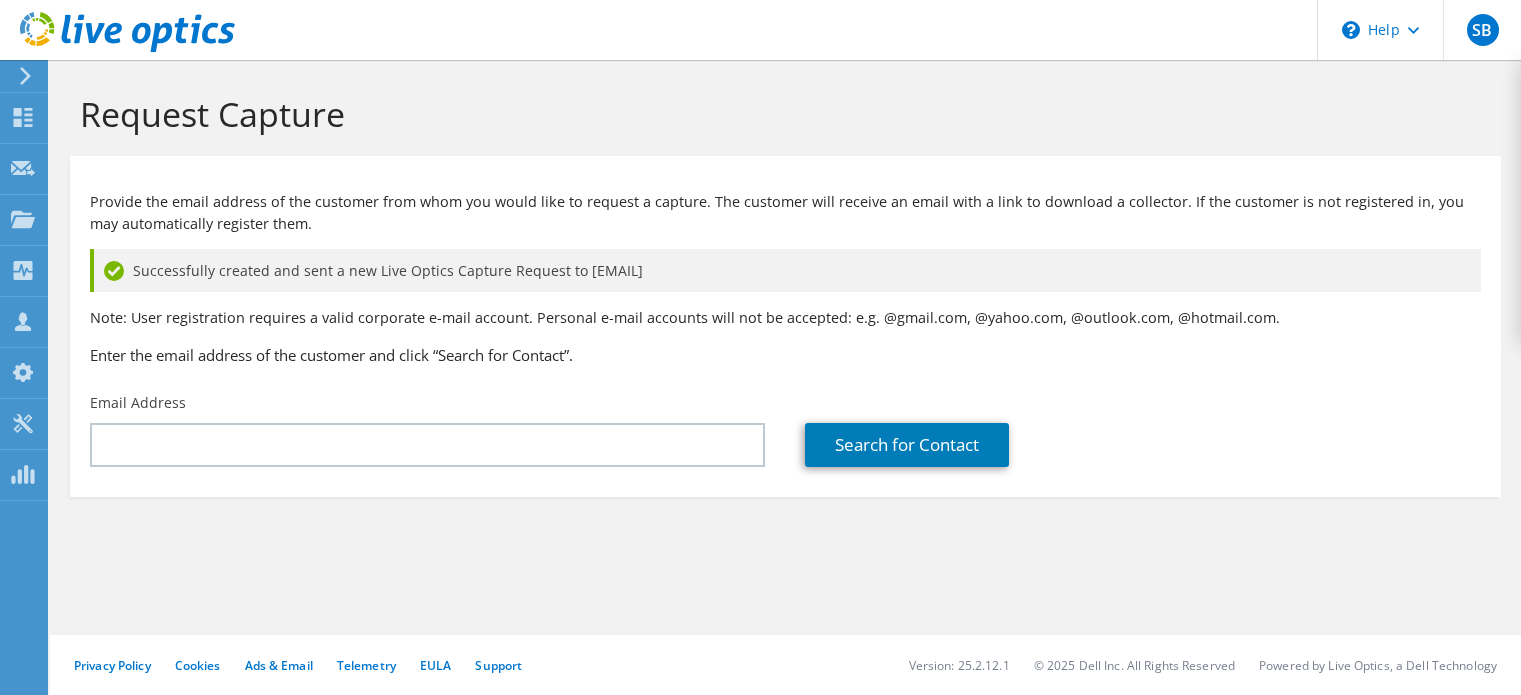 scroll, scrollTop: 0, scrollLeft: 0, axis: both 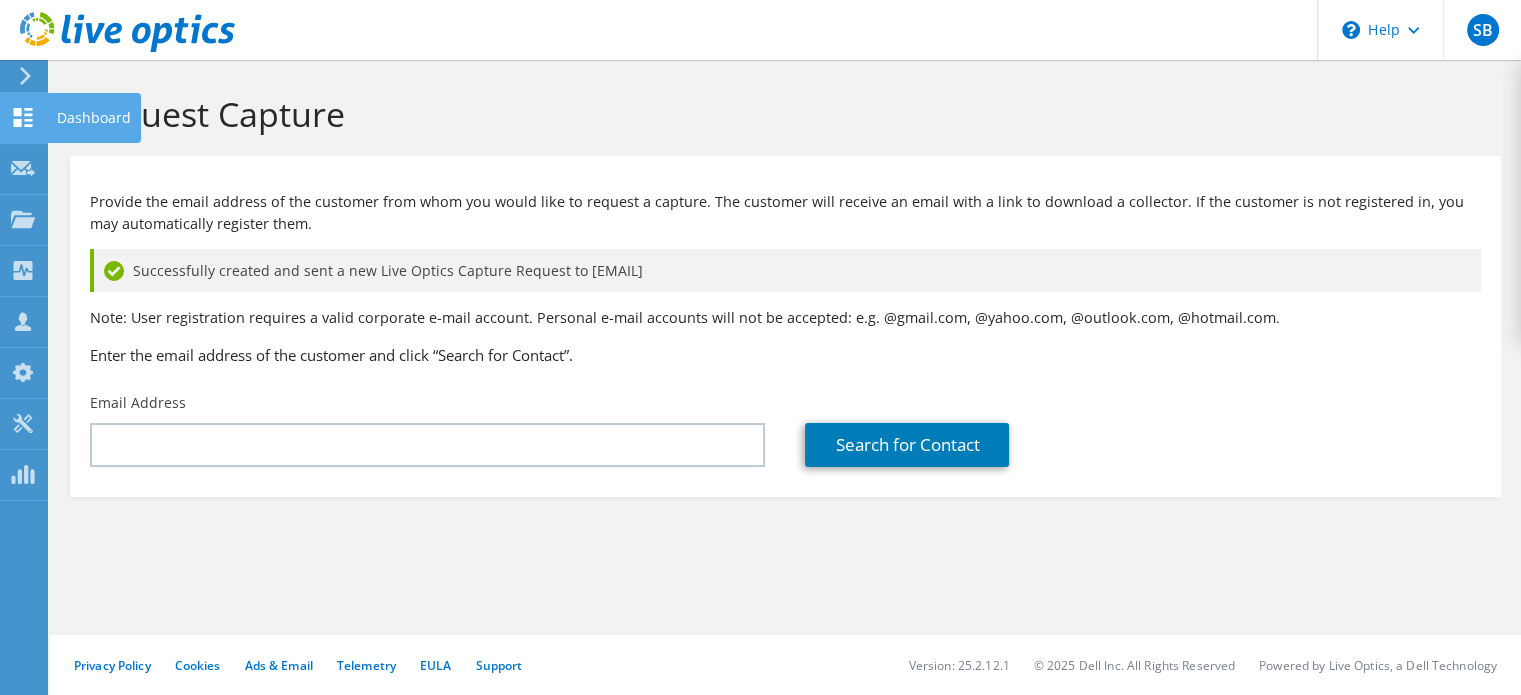 click 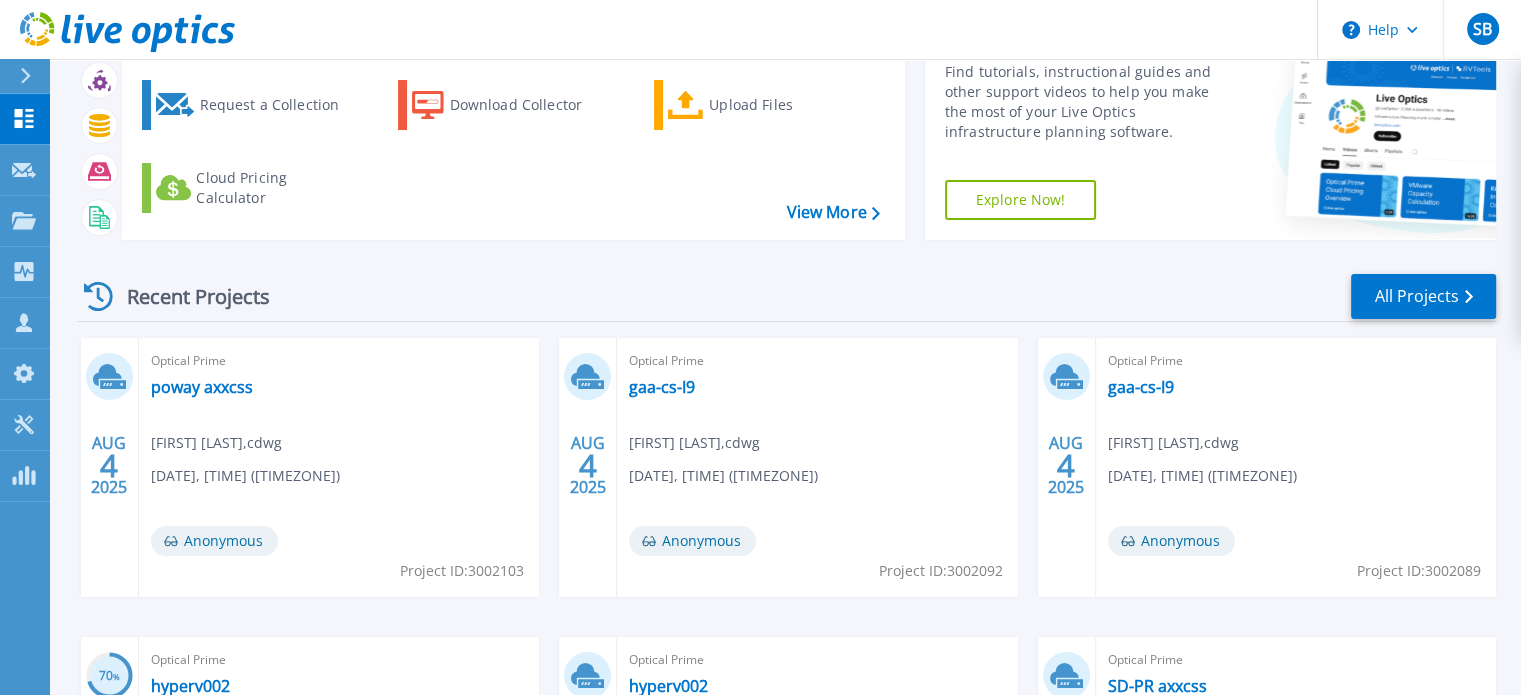 scroll, scrollTop: 0, scrollLeft: 0, axis: both 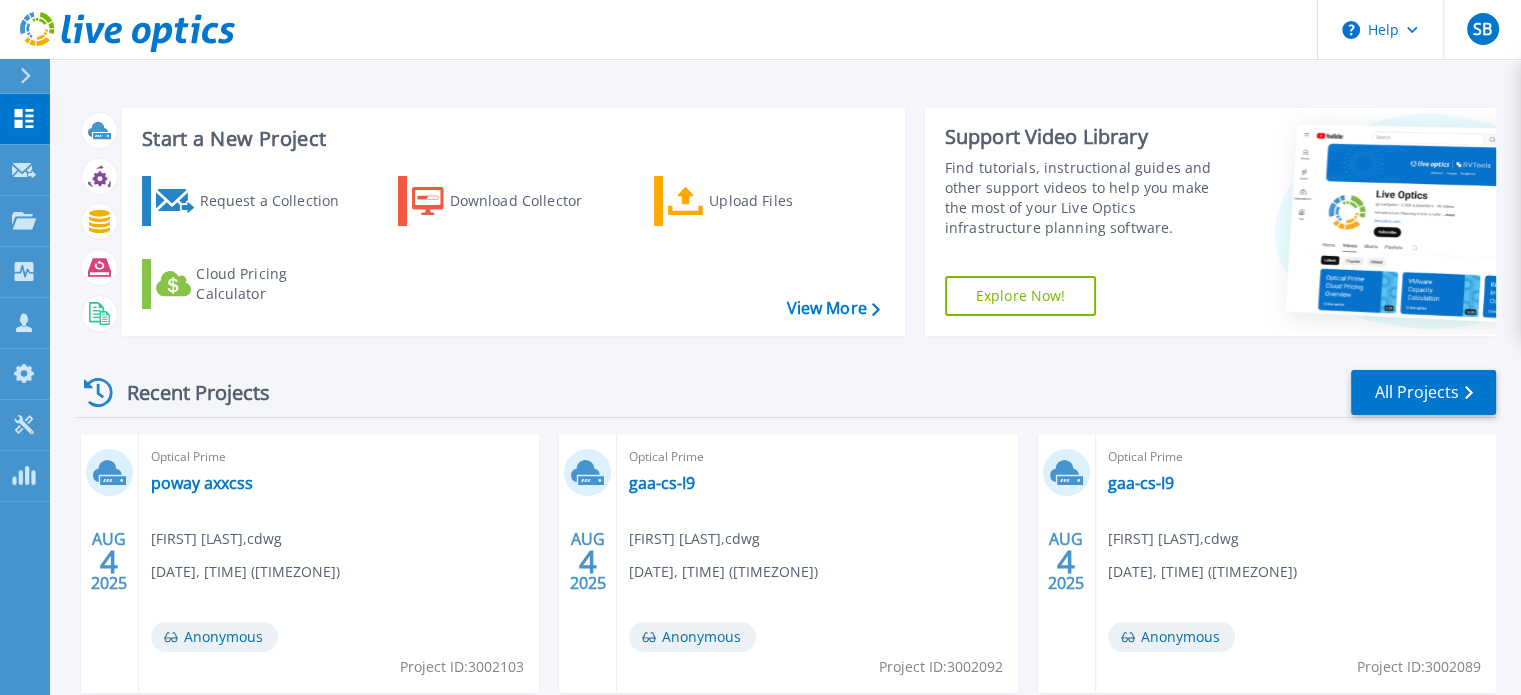 click on "Recent Projects All Projects AUG   4   2025 Optical Prime poway axxcss [FIRST] [LAST] ,  cdwg [DATE], [TIME] ([TIMEZONE]) Anonymous Project ID:  3002103 AUG   4   2025 Optical Prime gaa-cs-I9 [FIRST] [LAST] ,  cdwg [DATE], [TIME] ([TIMEZONE]) Anonymous Project ID:  3002092 AUG   4   2025 Optical Prime gaa-cs-I9 [FIRST] [LAST] ,  cdwg [DATE], [TIME] ([TIMEZONE]) Anonymous Project ID:  3002089 70 % AUG   1   2025 Optical Prime hyperv002 [FIRST] [LAST] ,  [CITY] [STATE] [DATE], [TIME] ([TIMEZONE]) In Progress Project ID:  2999300 AUG   1   2025 Optical Prime hyperv002 [FIRST] [LAST] ,  [CITY] [STATE] [DATE], [TIME] ([TIMEZONE]) Complete Project ID:  2999298 JUL   31   2025 Optical Prime SD-PR axxcss [FIRST] [LAST] ,  cdwg [DATE], [TIME] ([TIMEZONE]) Anonymous Project ID:  2998054" at bounding box center (786, 700) 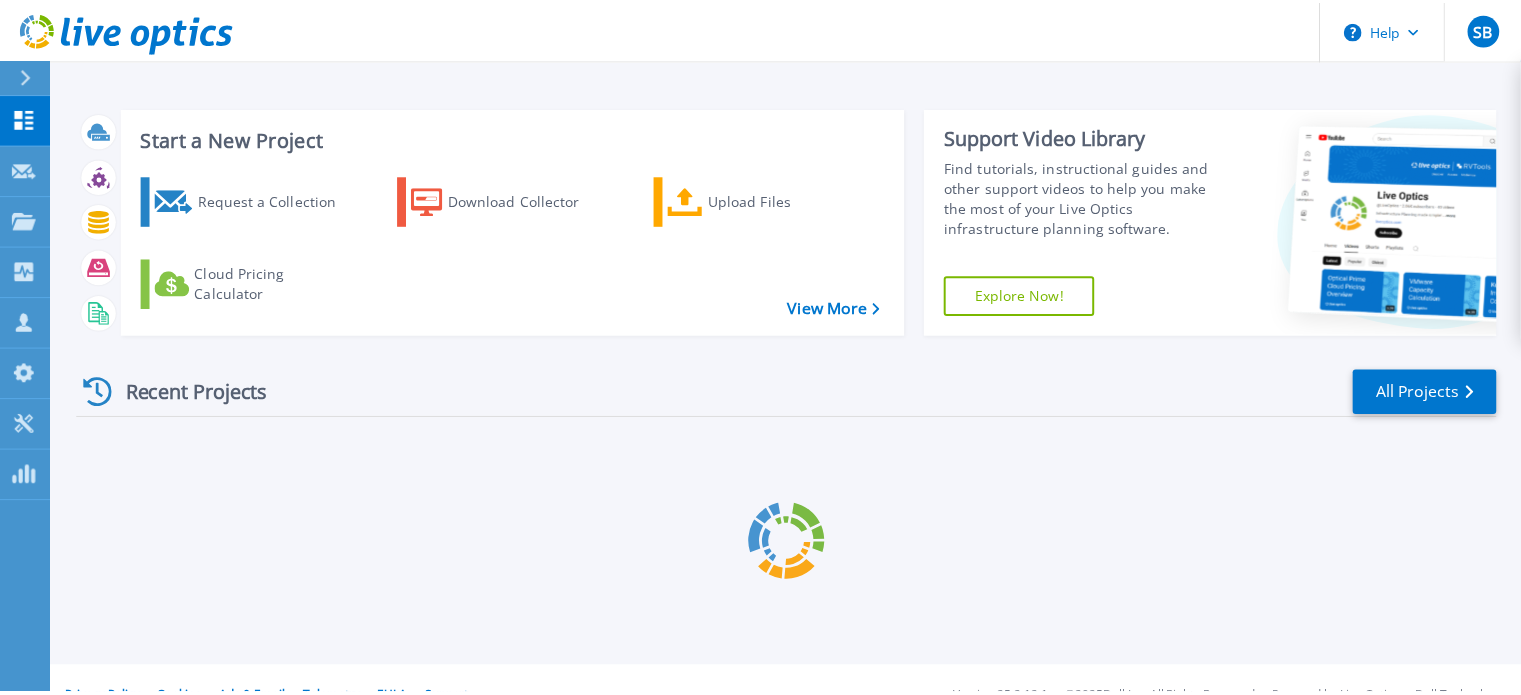scroll, scrollTop: 0, scrollLeft: 0, axis: both 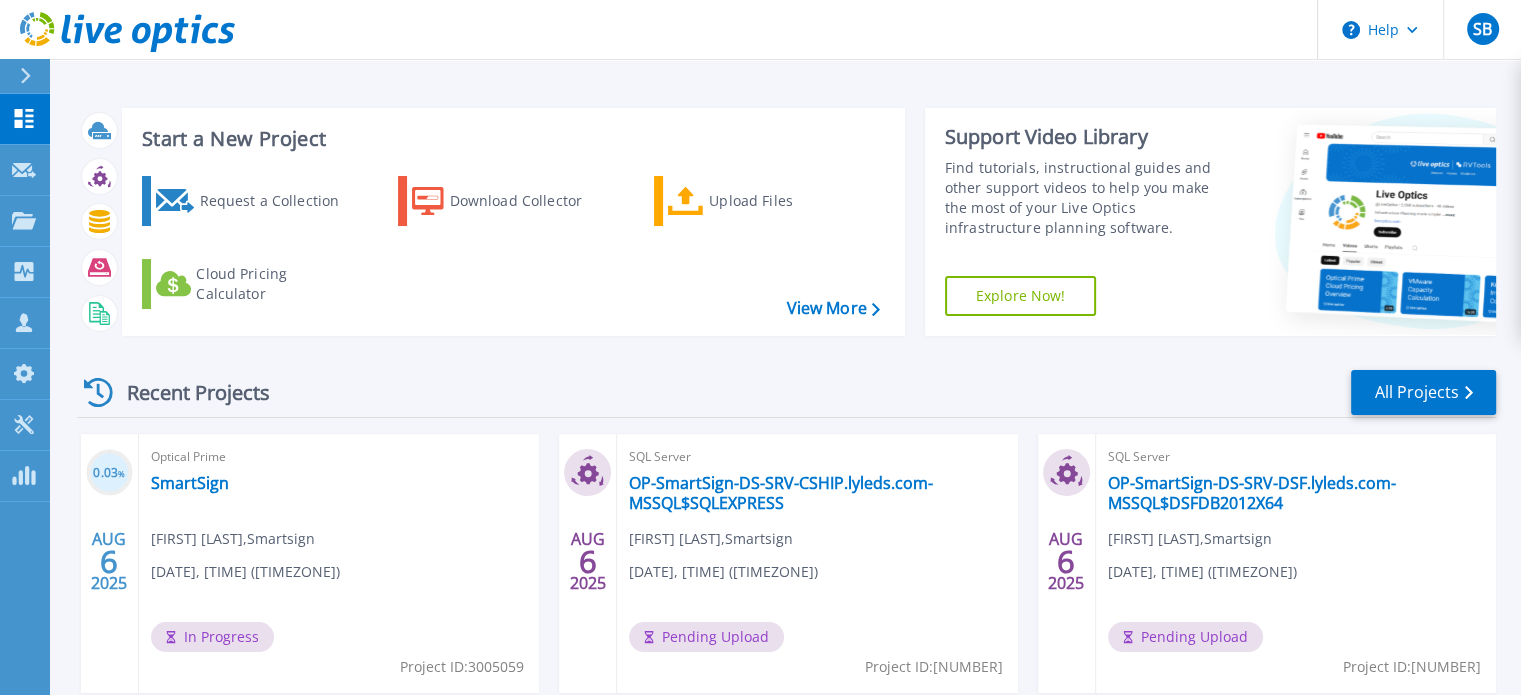 click on "Recent Projects All Projects" at bounding box center [786, 393] 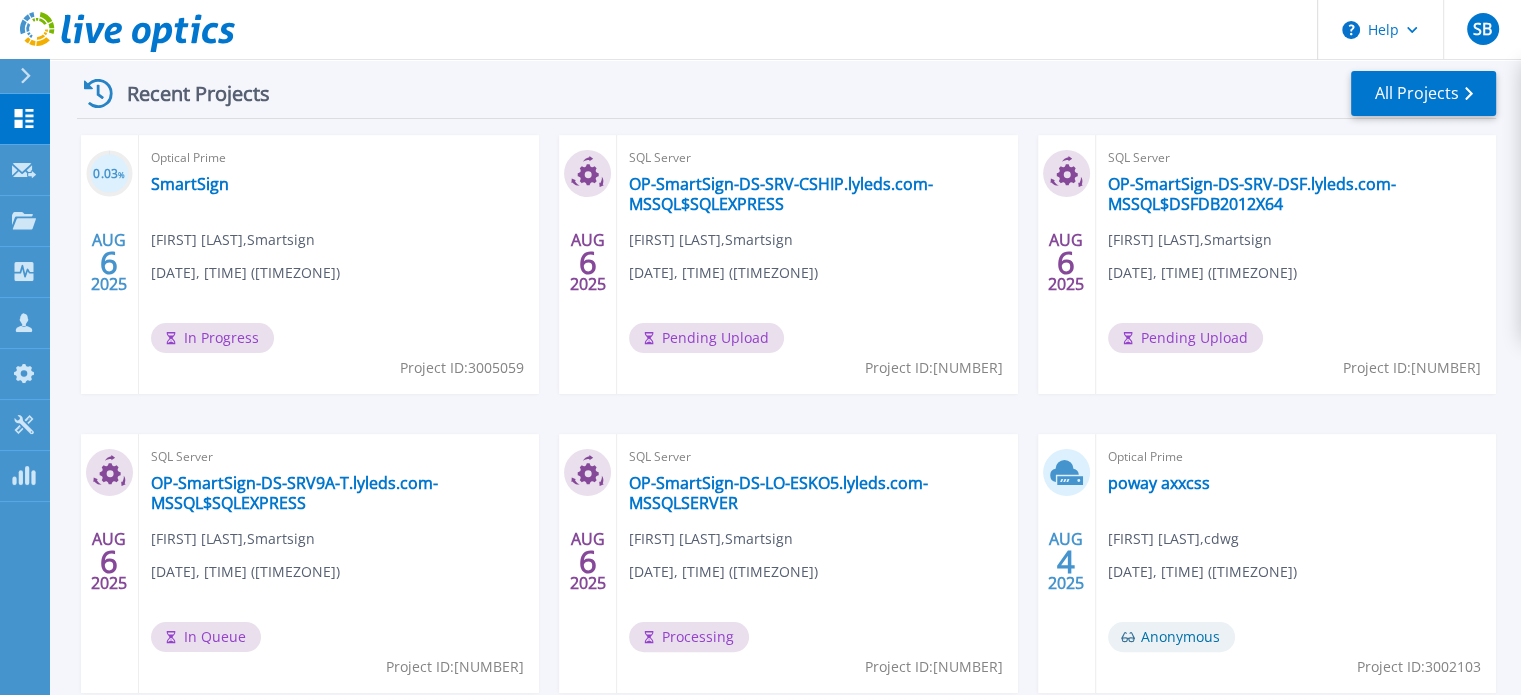 scroll, scrollTop: 300, scrollLeft: 0, axis: vertical 